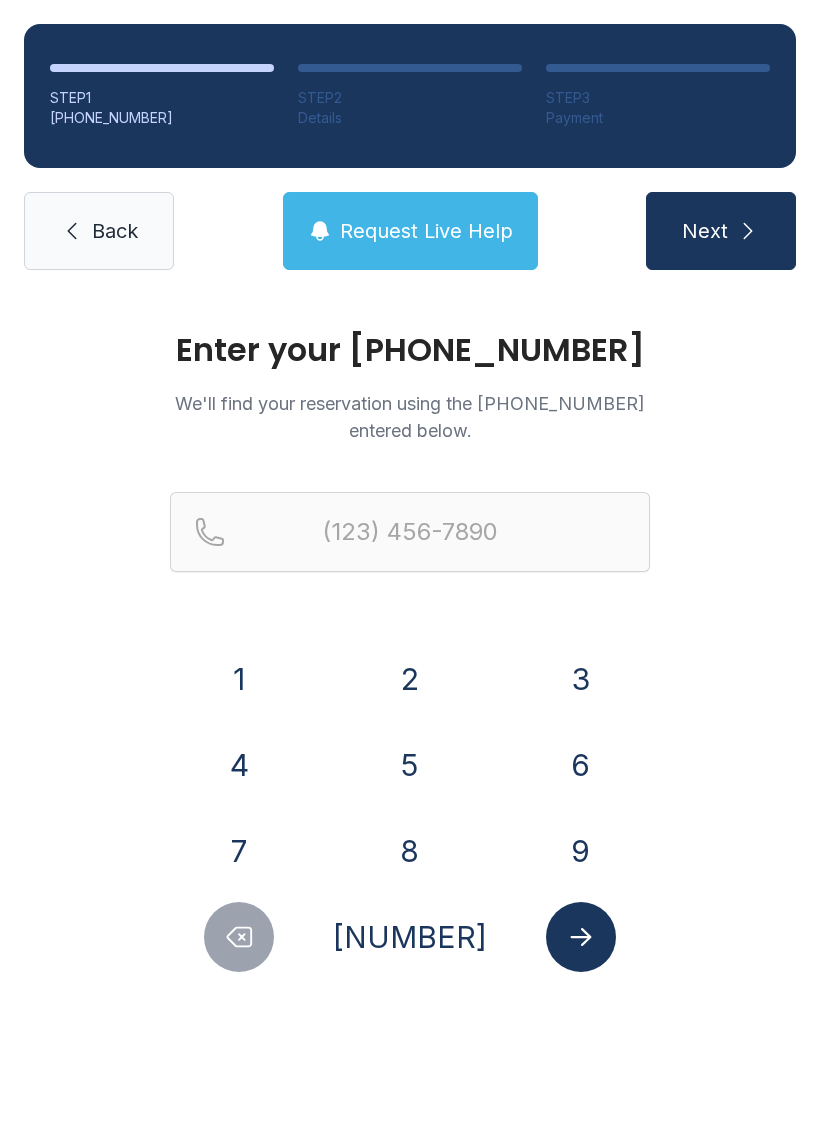 scroll, scrollTop: 0, scrollLeft: 0, axis: both 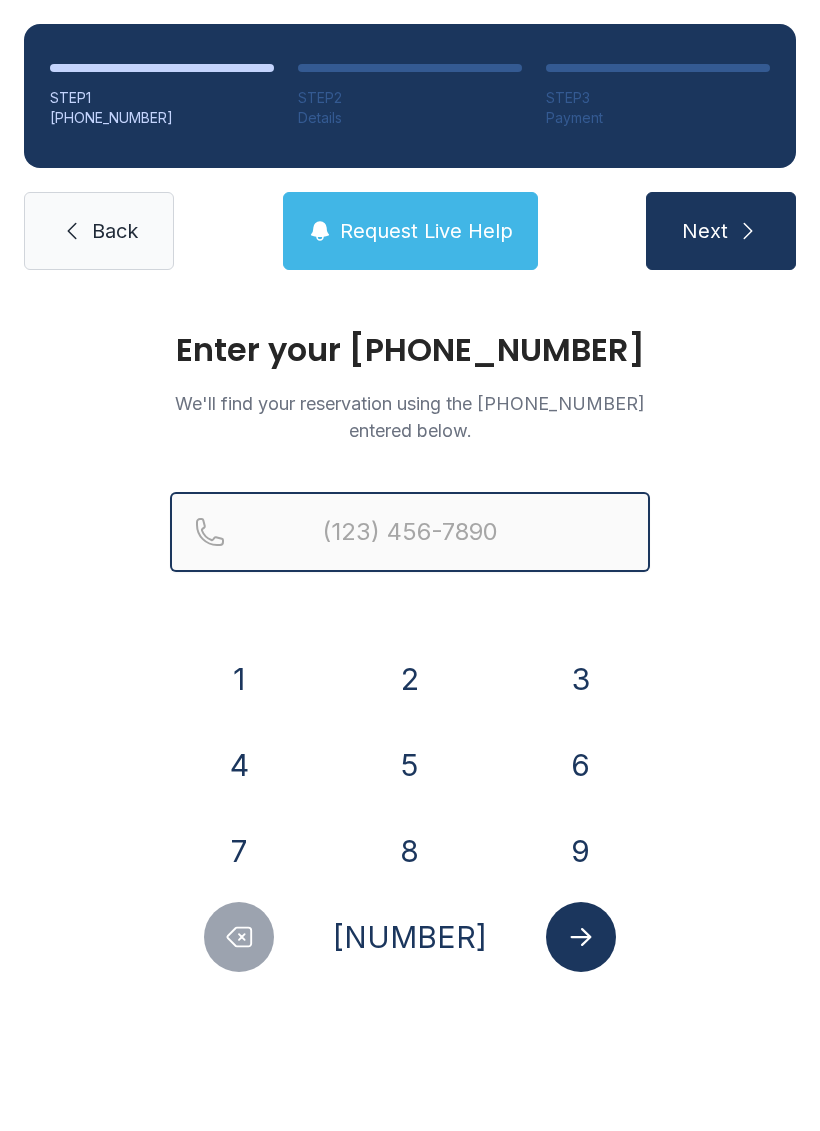 click at bounding box center [410, 532] 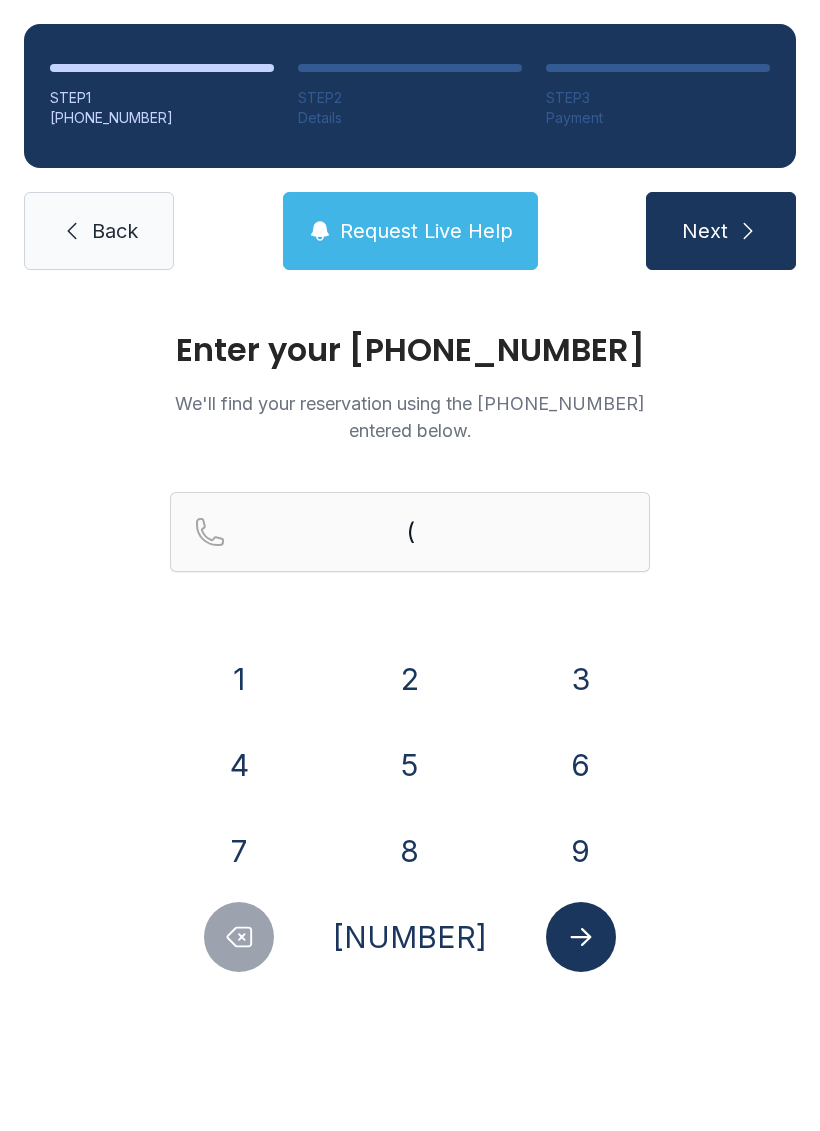 click on "Enter your [PHONE_NUMBER] We'll find your reservation using the [PHONE_NUMBER] entered below. ( 1 2 3 4 5 6 7 8 9 0" at bounding box center [410, 673] 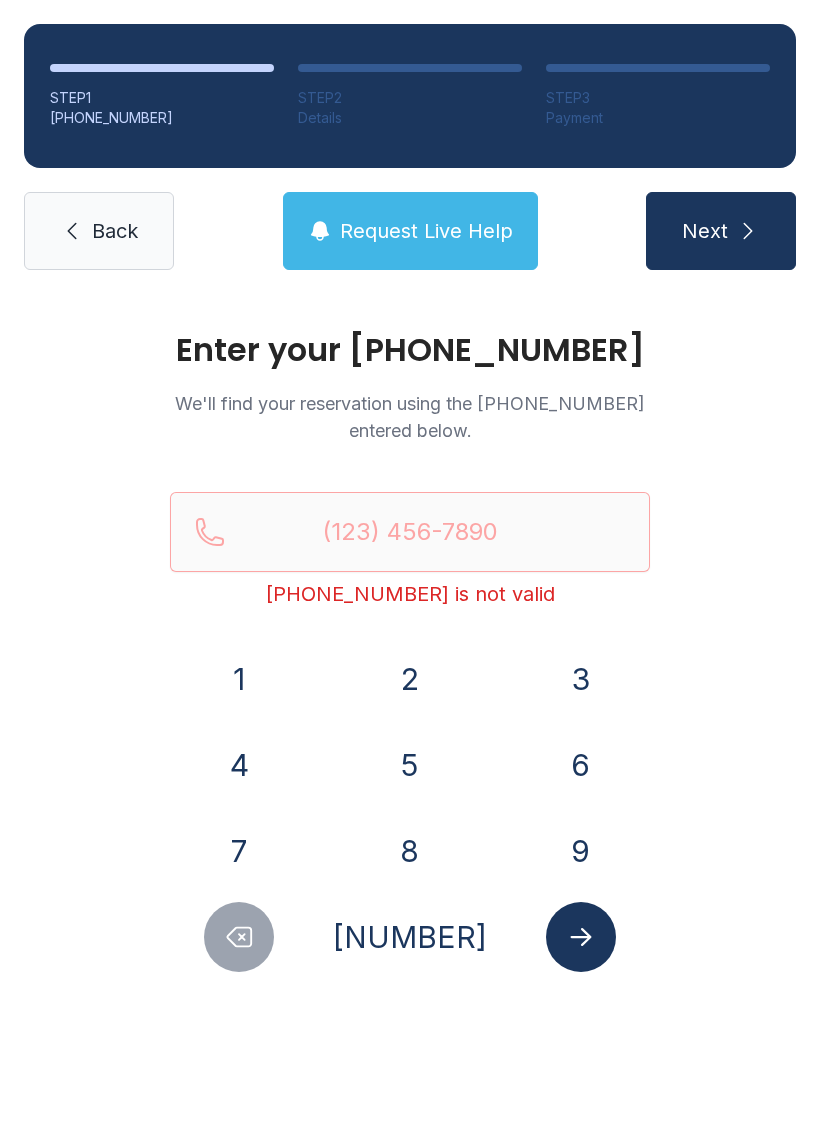 click on "8" at bounding box center (239, 679) 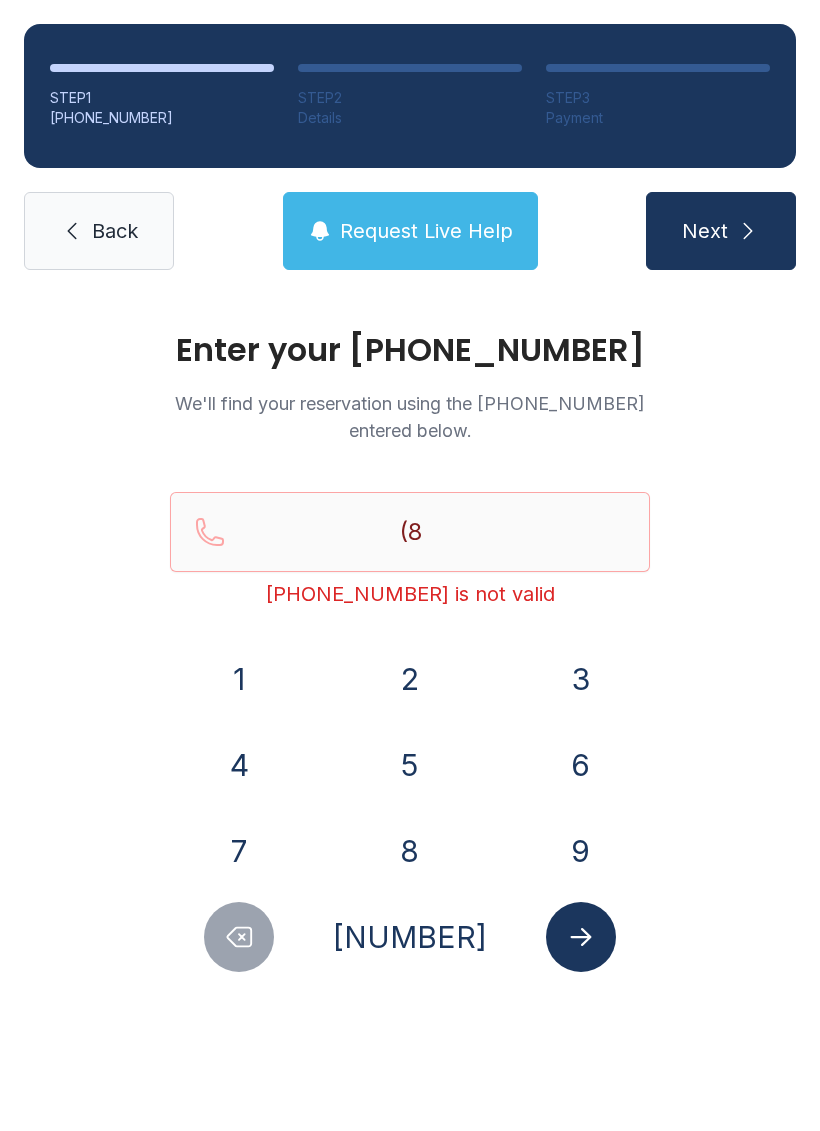 click on "6" at bounding box center (239, 679) 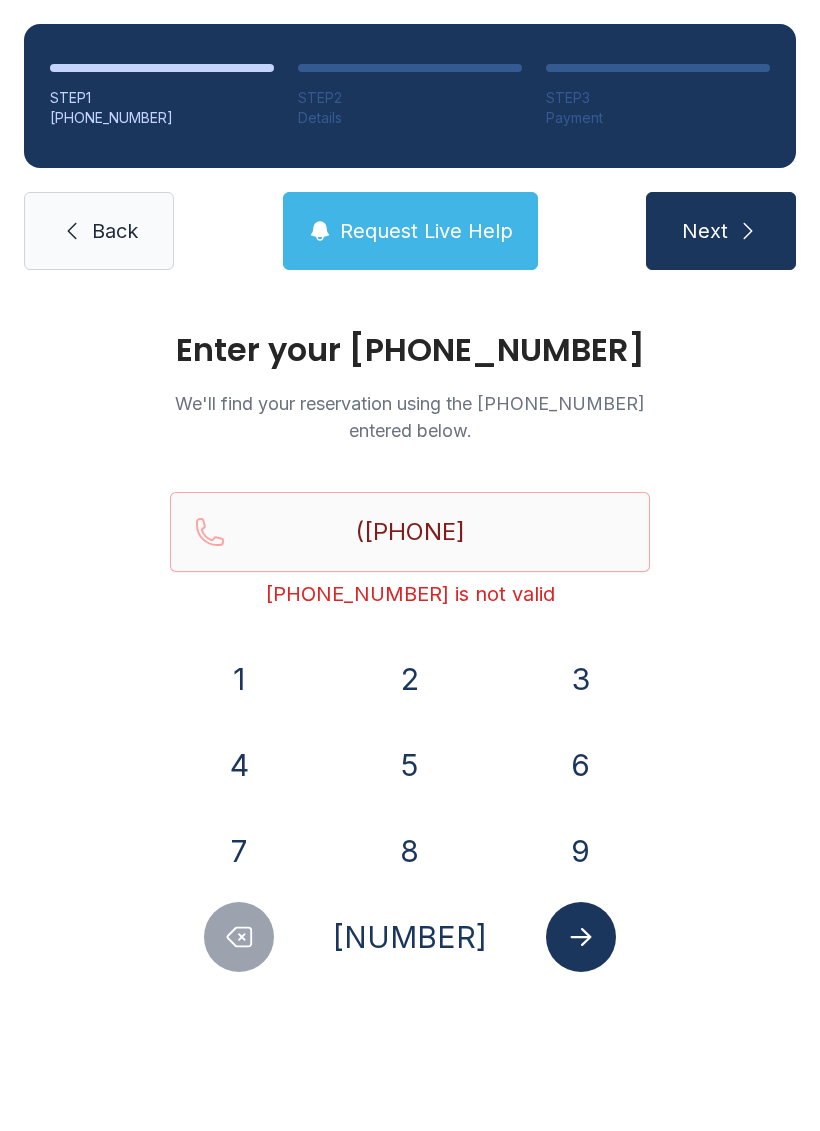 click on "4" at bounding box center [239, 679] 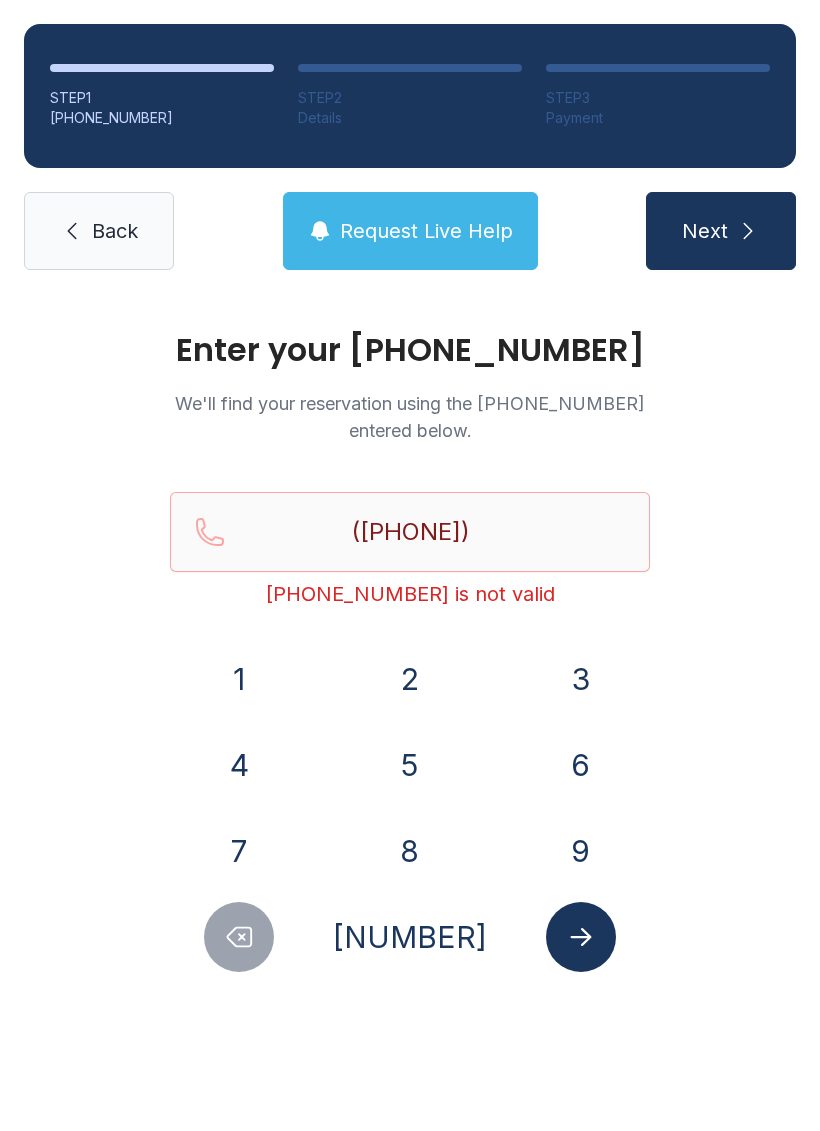 click on "7" at bounding box center (239, 679) 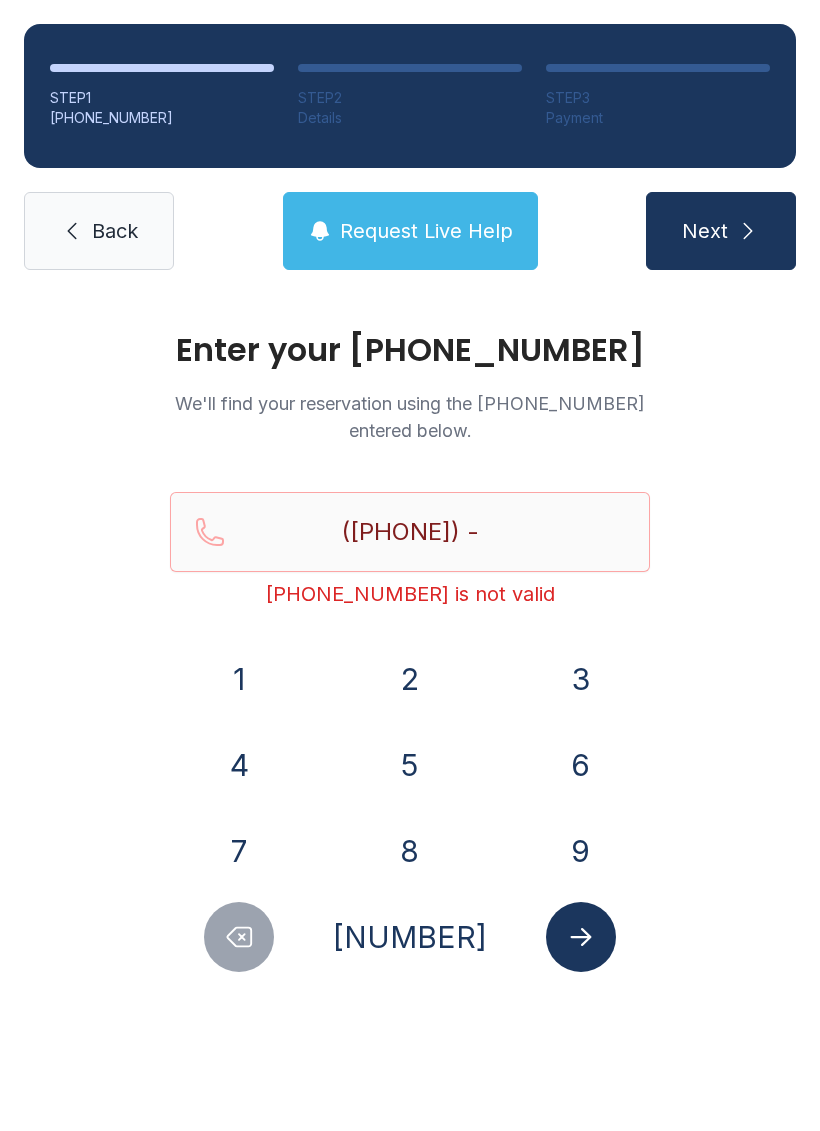 click on "5" at bounding box center (239, 679) 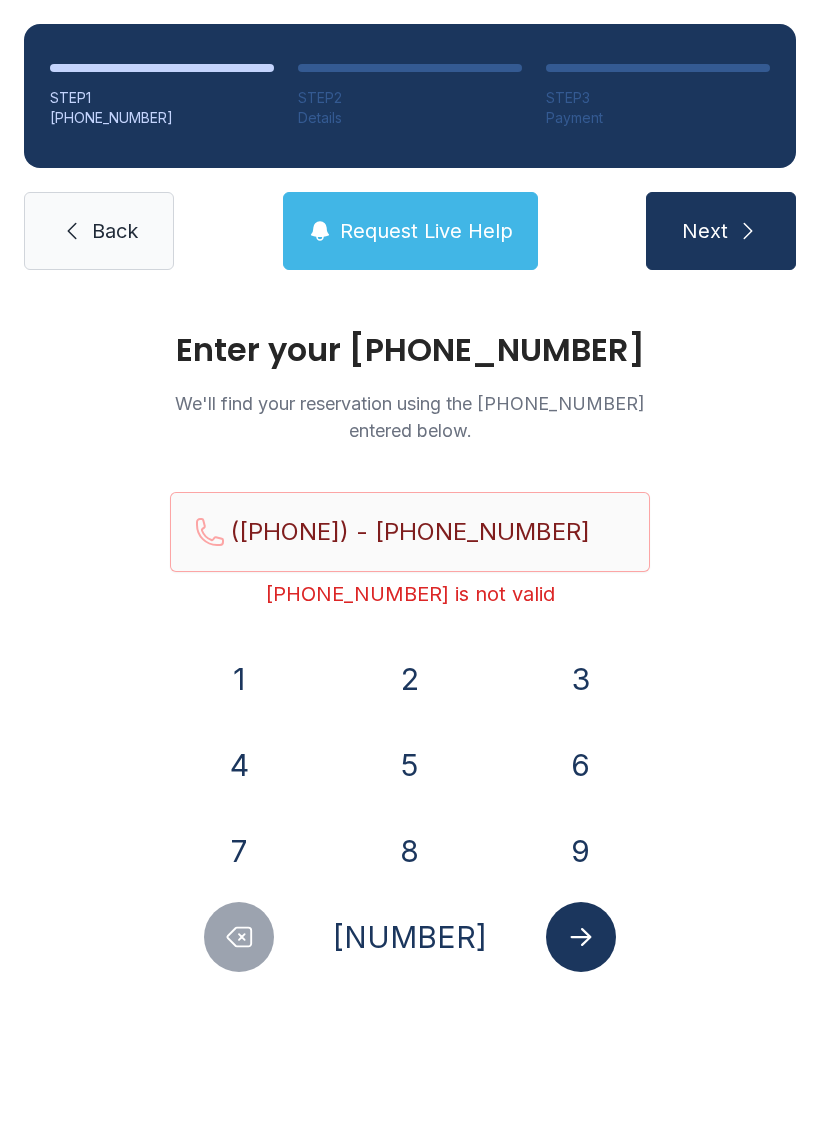 click on "7" at bounding box center [239, 679] 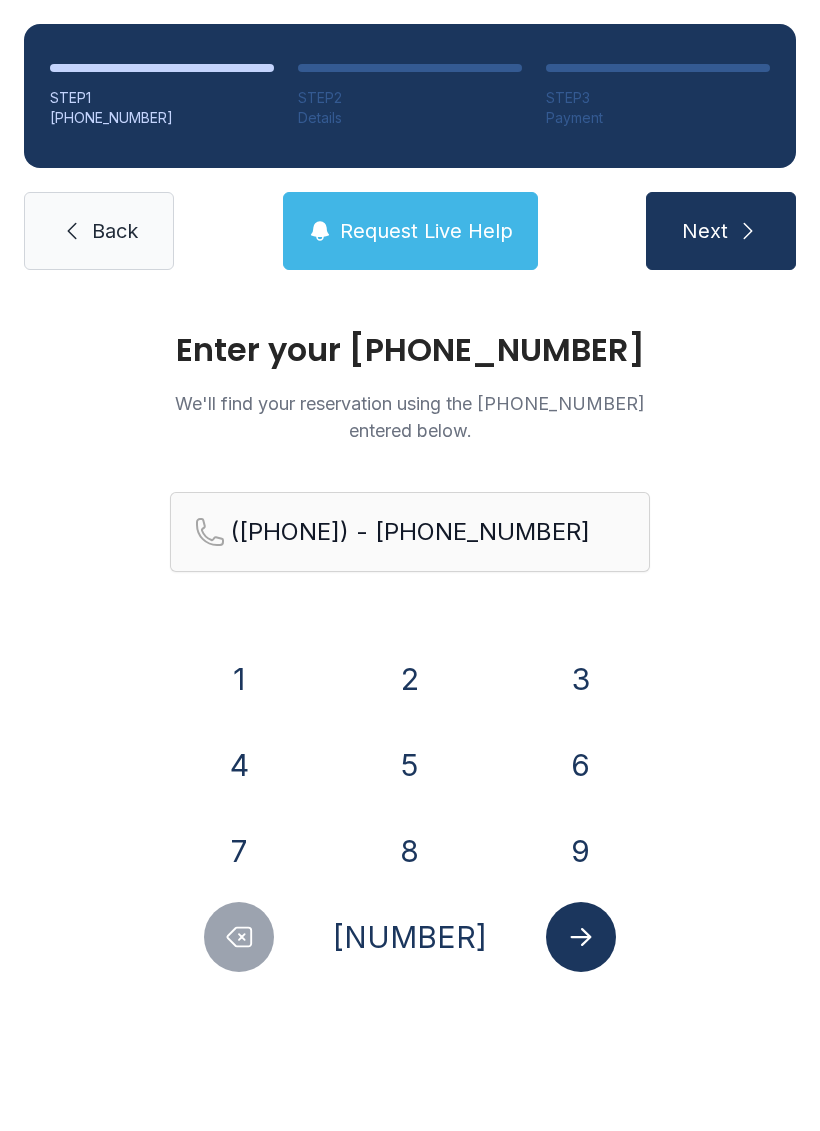 click on "Next" at bounding box center [721, 231] 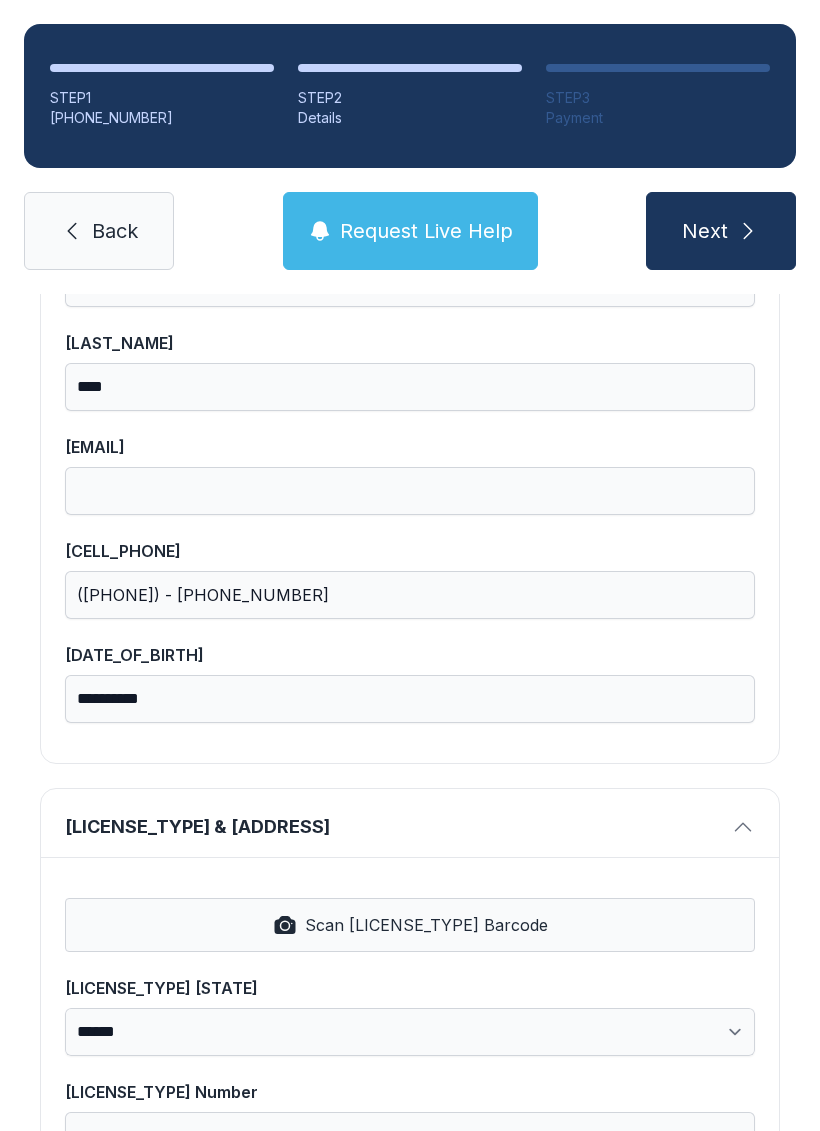 scroll, scrollTop: 312, scrollLeft: 0, axis: vertical 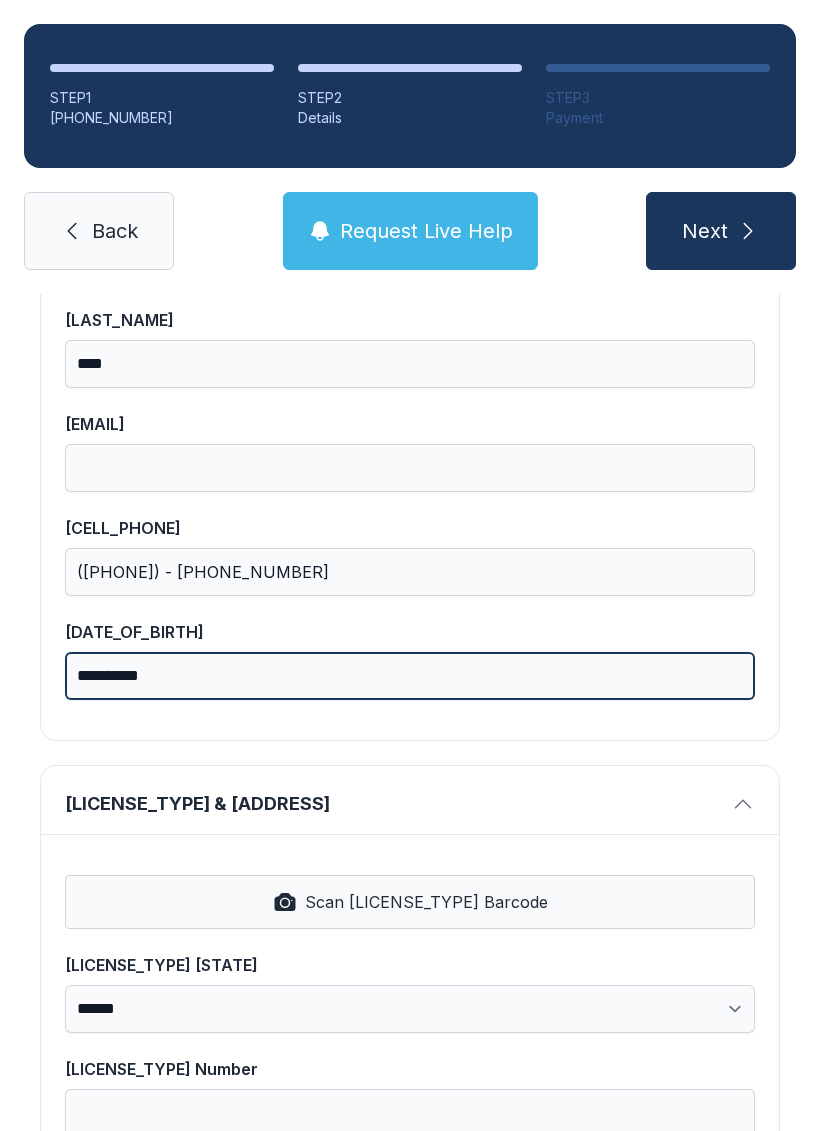 click on "[SECURITY_CODE]" at bounding box center (410, 676) 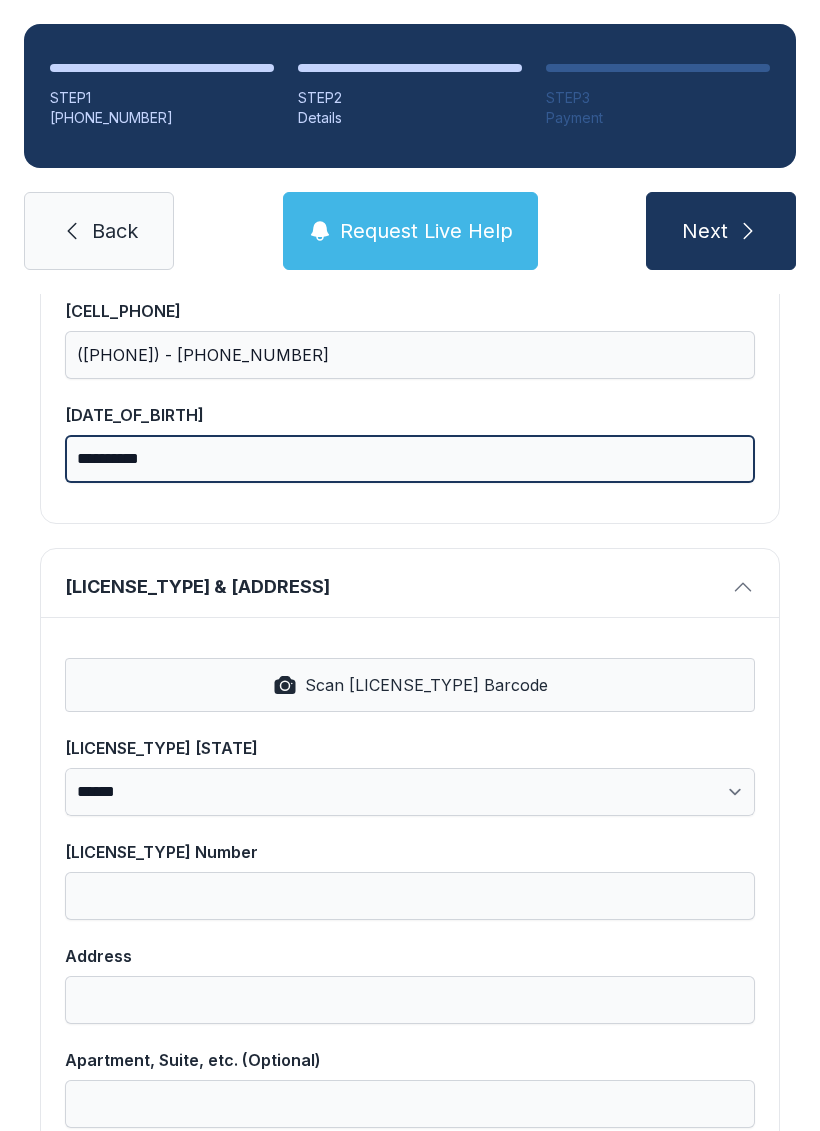 scroll, scrollTop: 538, scrollLeft: 0, axis: vertical 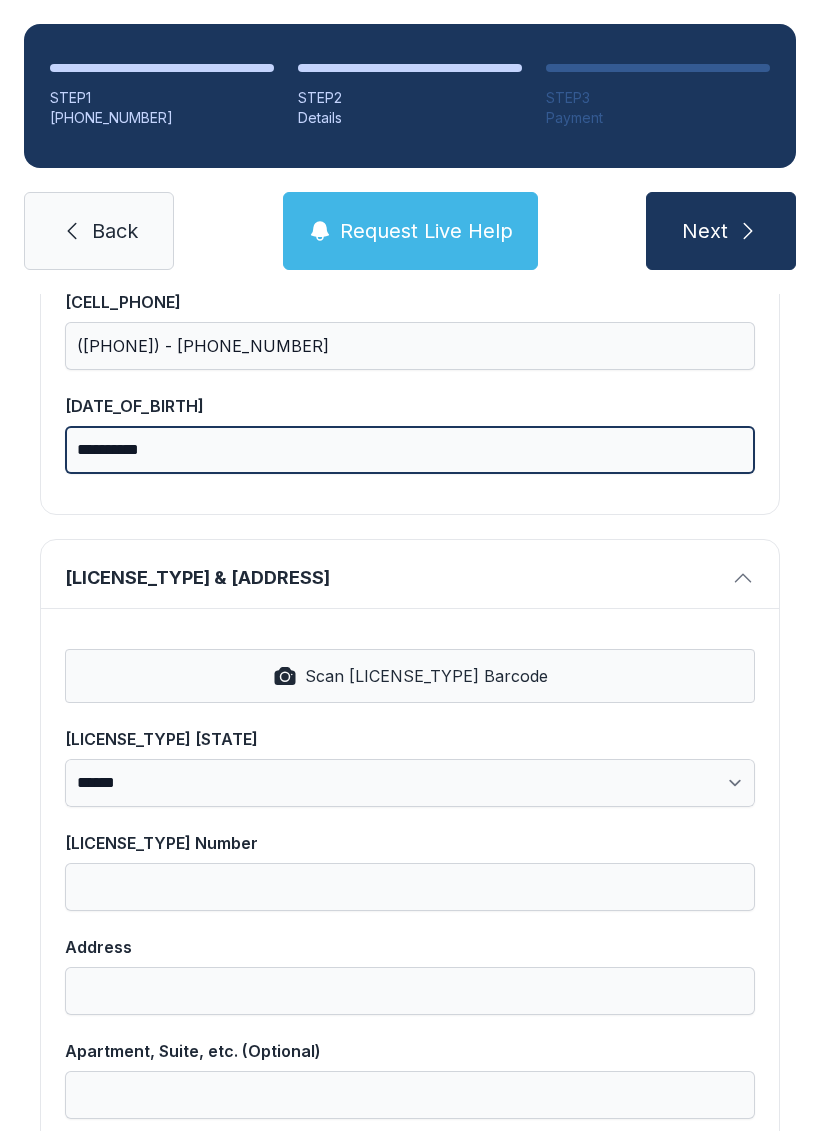 type on "[SECURITY_CODE]" 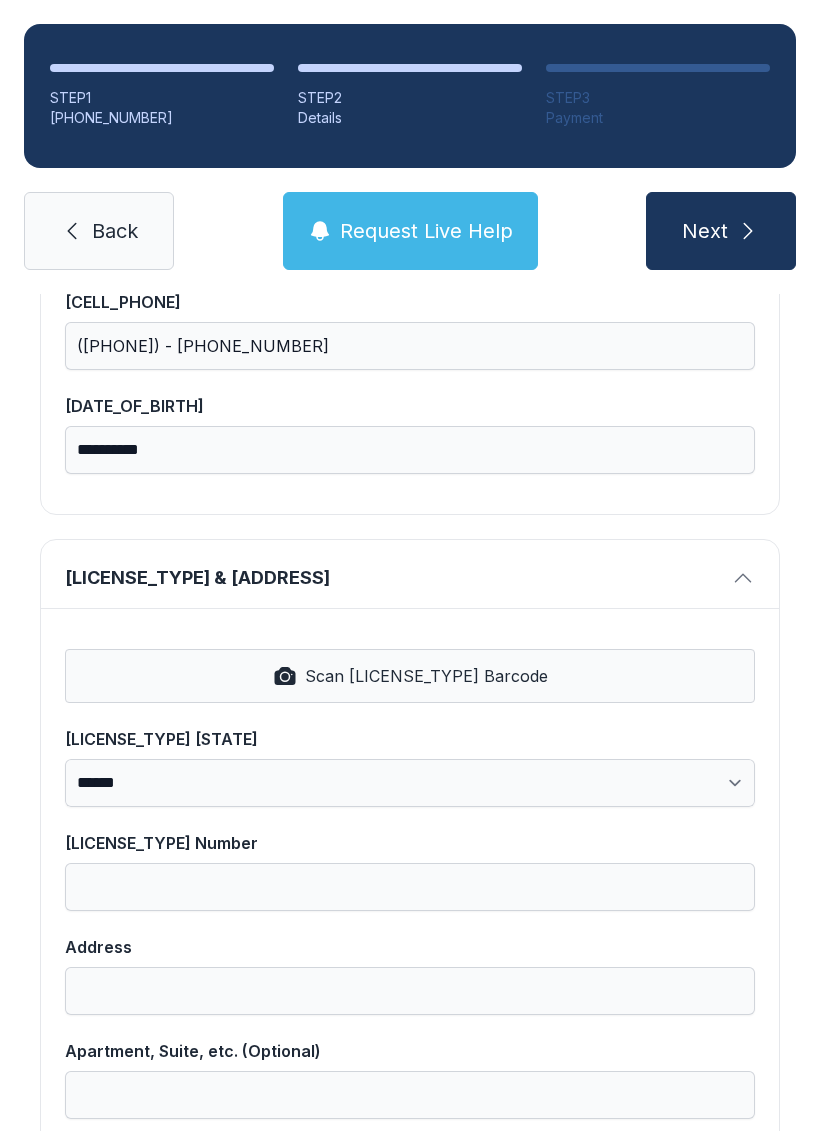 click on "Scan [LICENSE_TYPE] Barcode" at bounding box center (410, 676) 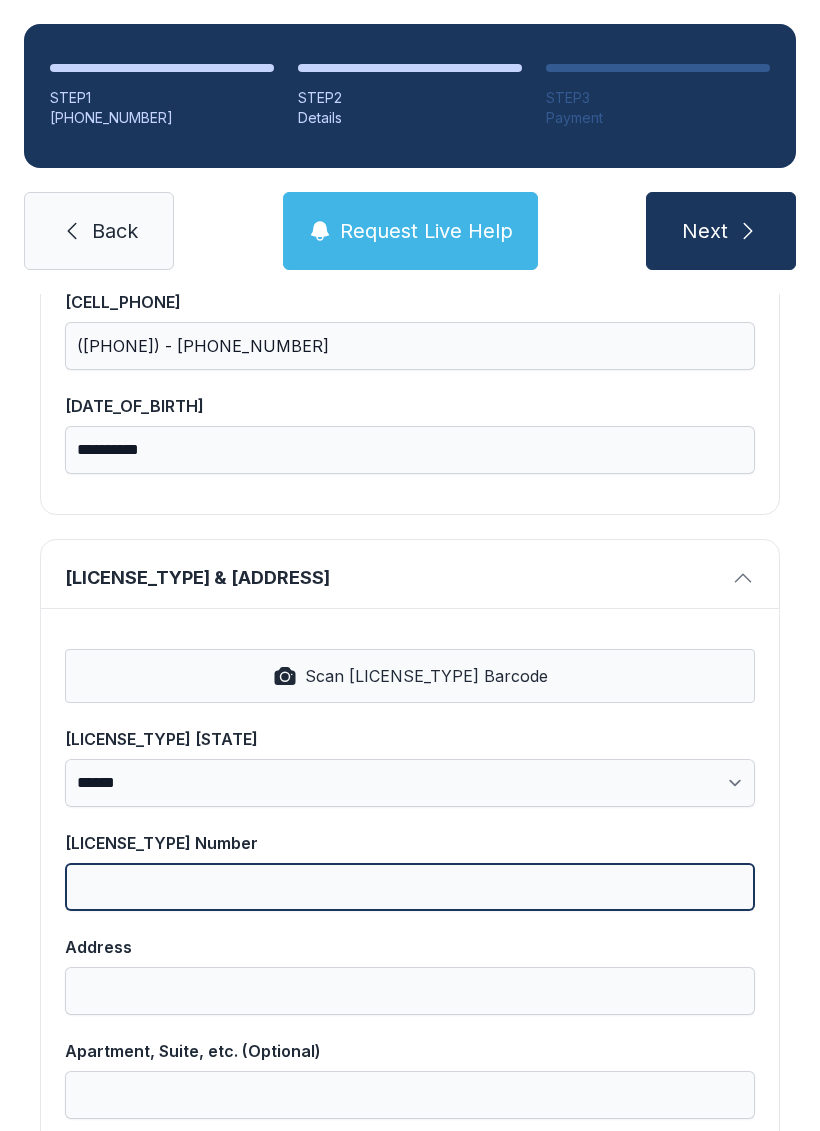 click on "[LICENSE_TYPE] Number" at bounding box center (410, 887) 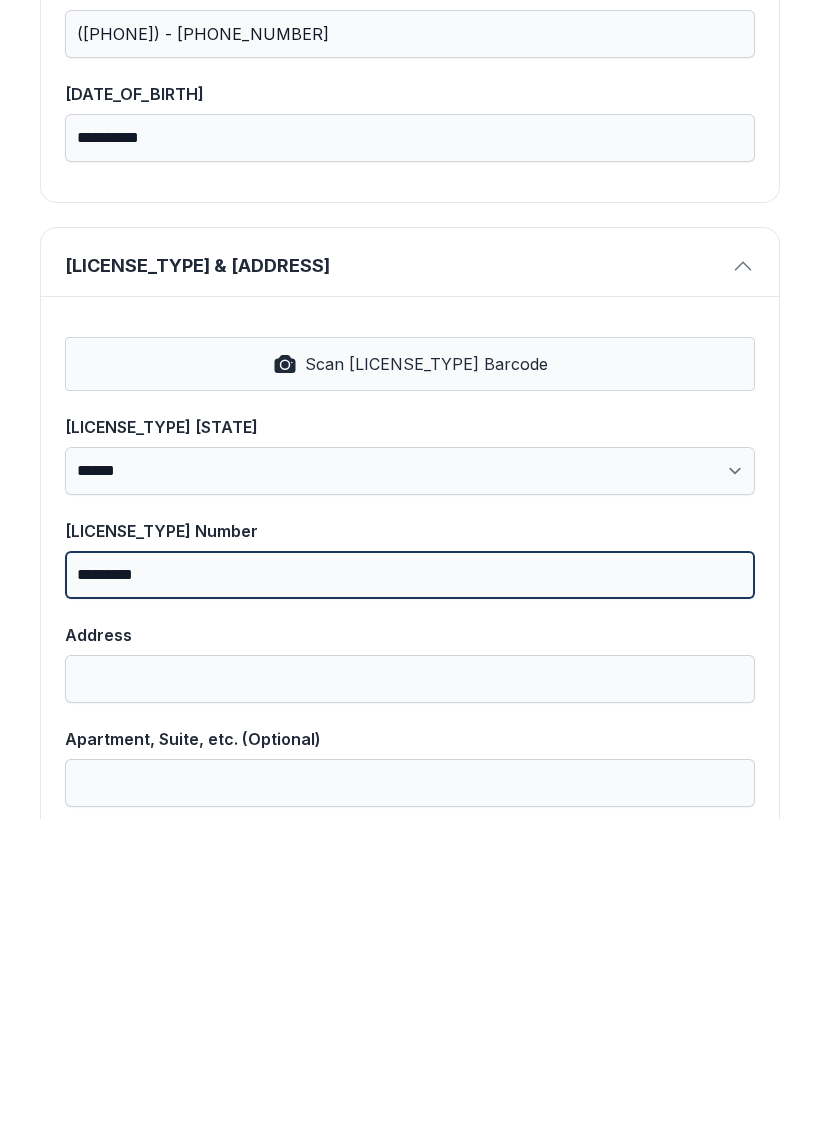 type on "*********" 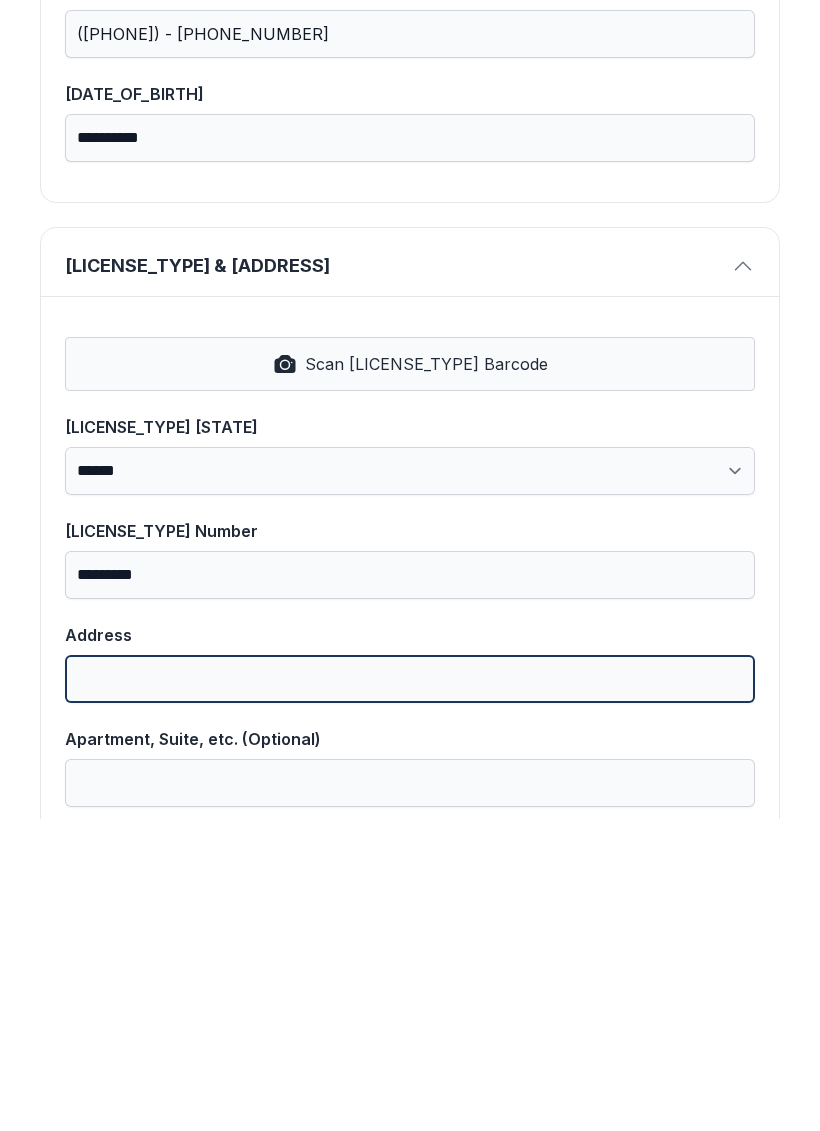 click on "Address" at bounding box center (410, 991) 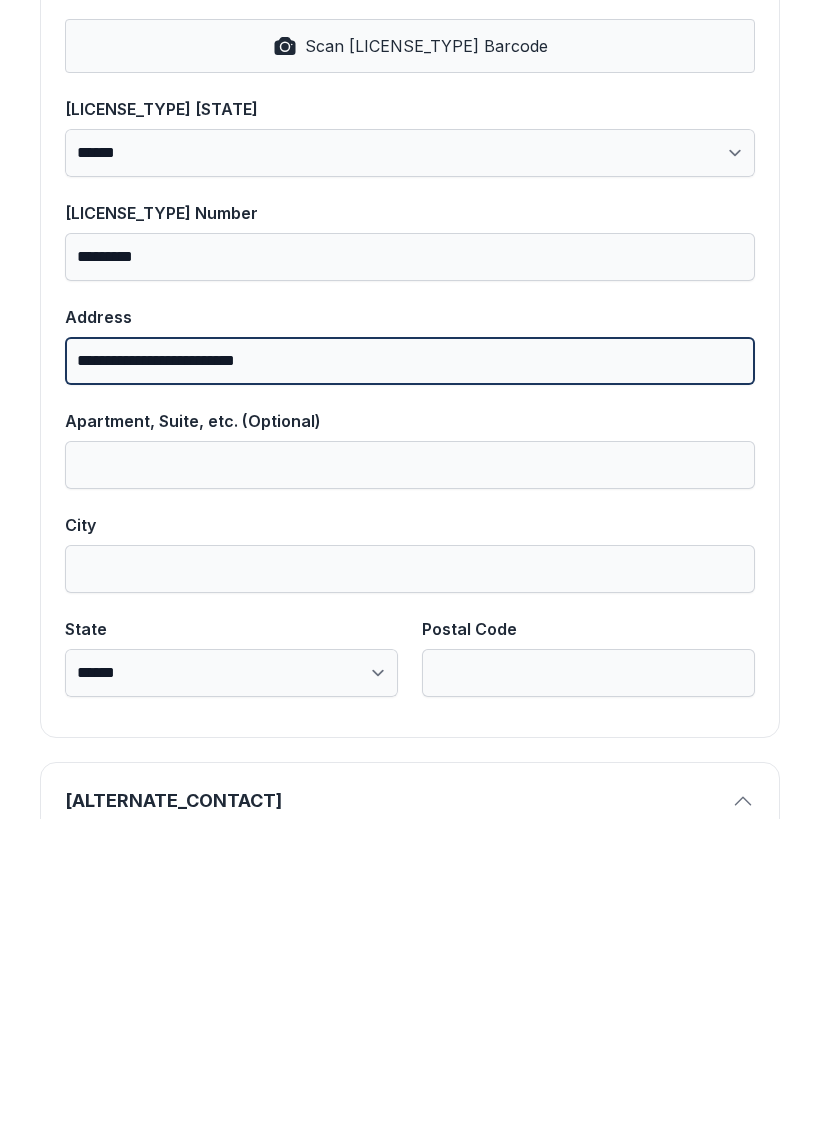 scroll, scrollTop: 865, scrollLeft: 0, axis: vertical 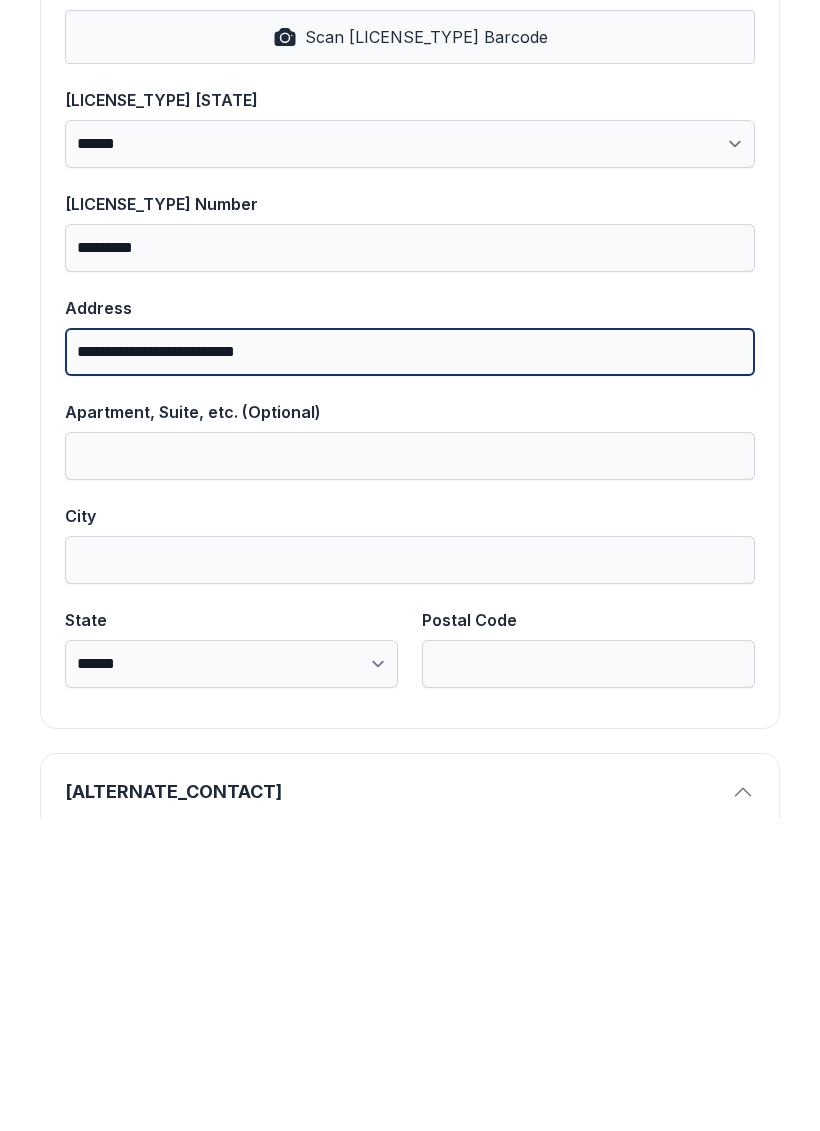 type on "[CREDIT_CARD_NUMBER]" 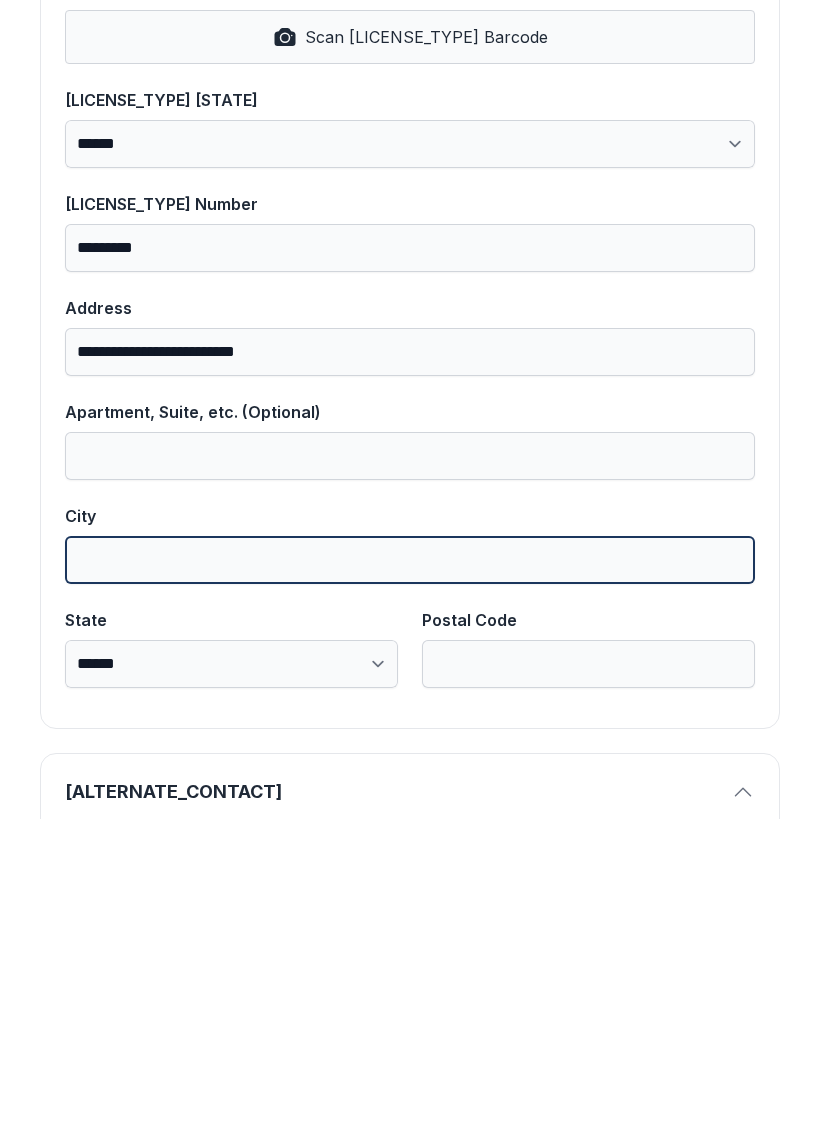 click on "City" at bounding box center (410, 872) 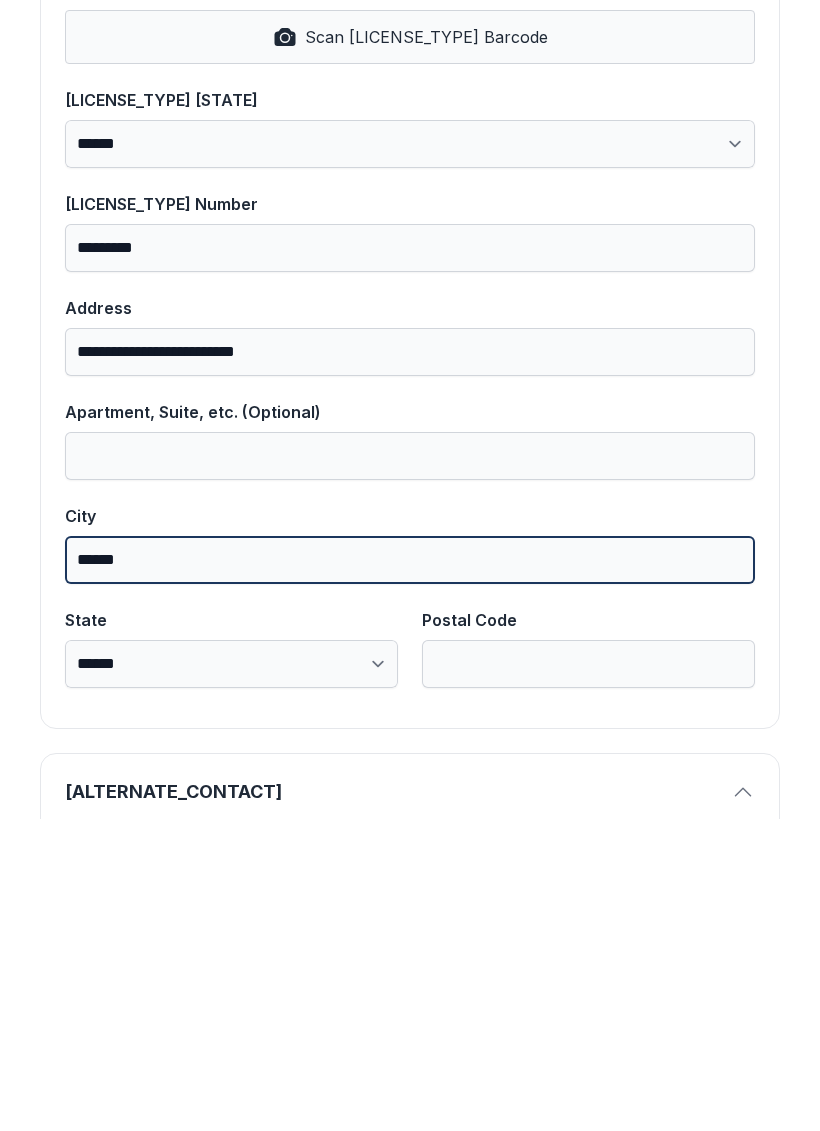 type on "******" 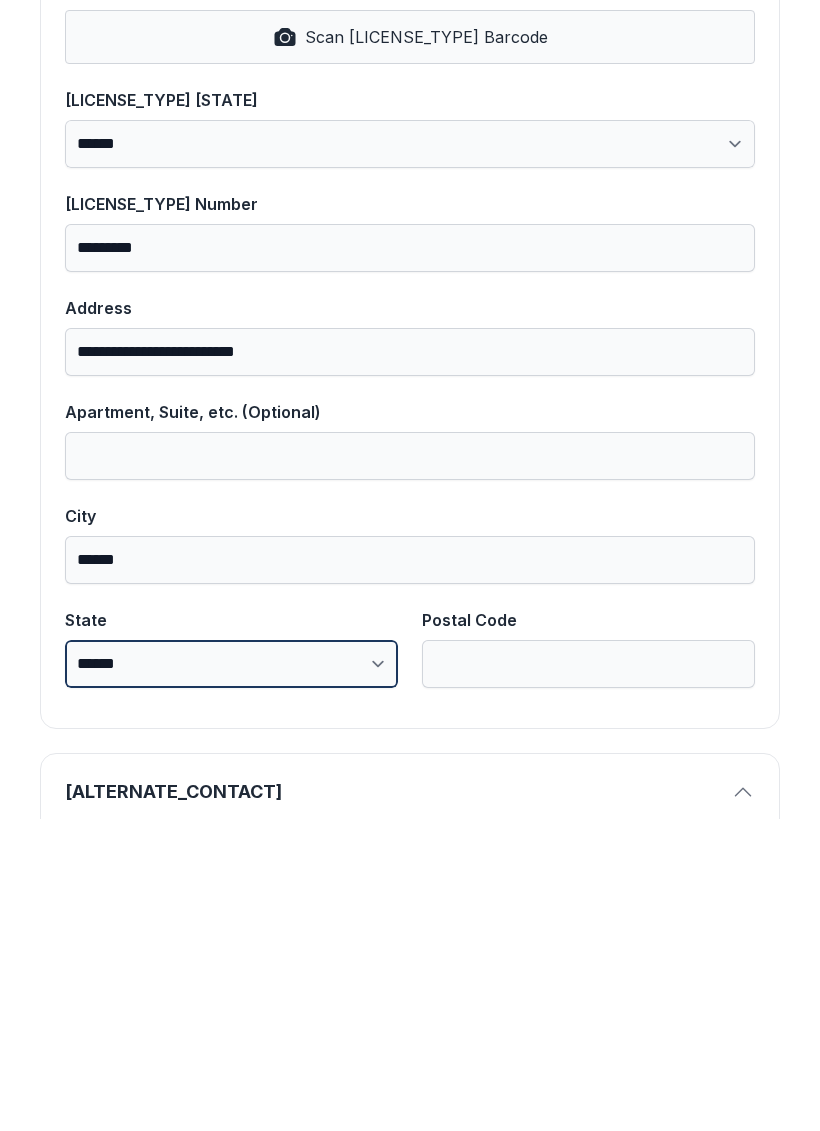 click on "[CREDIT_CARD_NUMBER]" at bounding box center [231, 976] 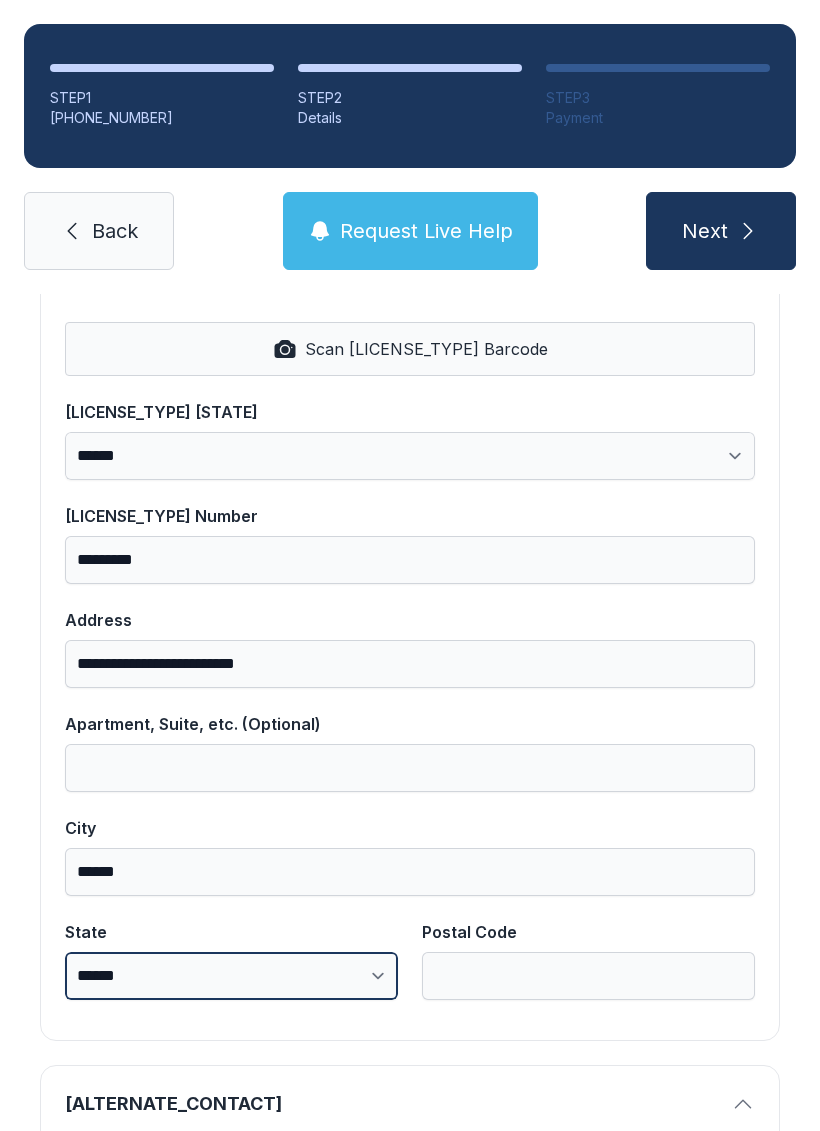 select on "**" 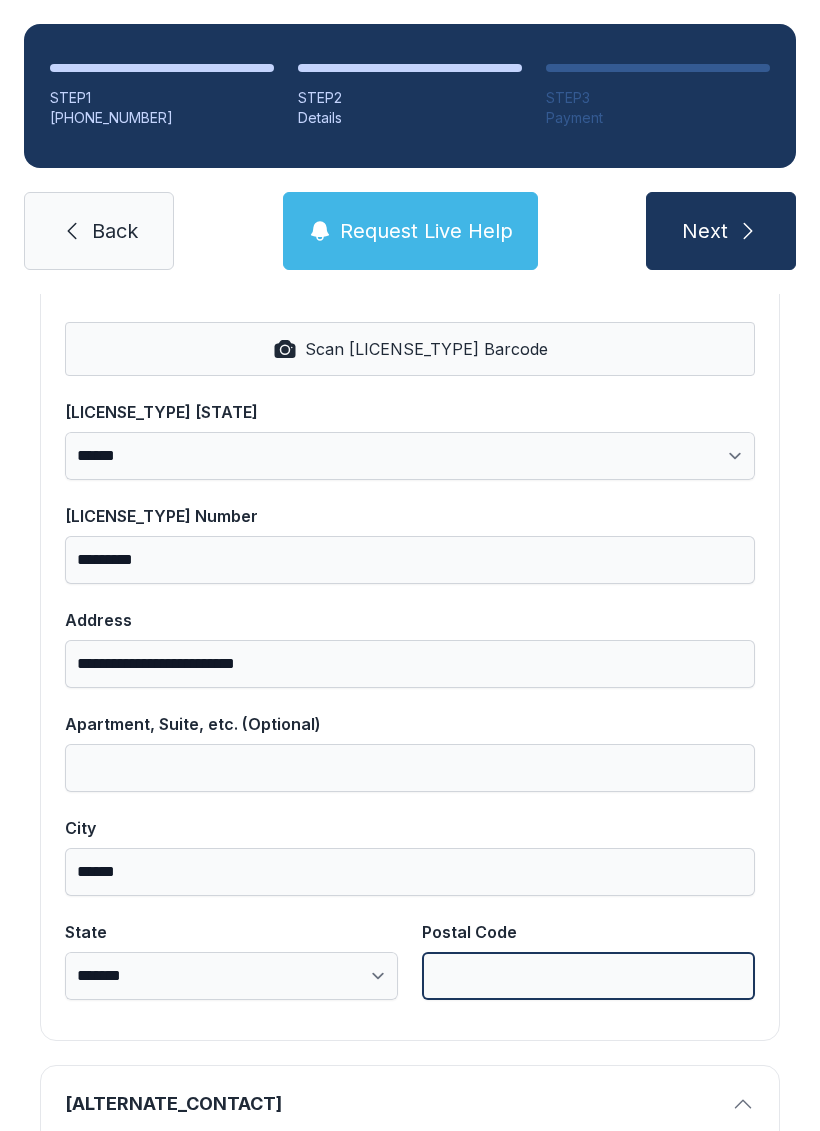 click on "Postal Code" at bounding box center [588, 976] 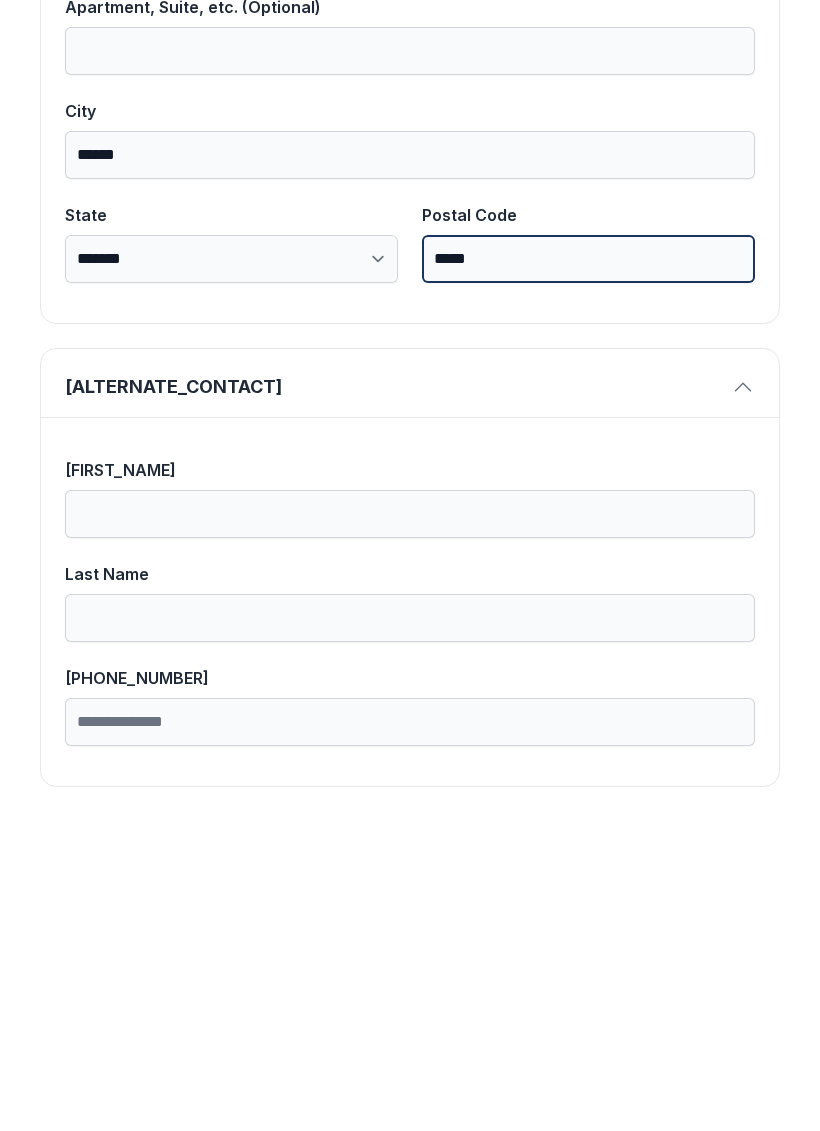scroll, scrollTop: 1269, scrollLeft: 0, axis: vertical 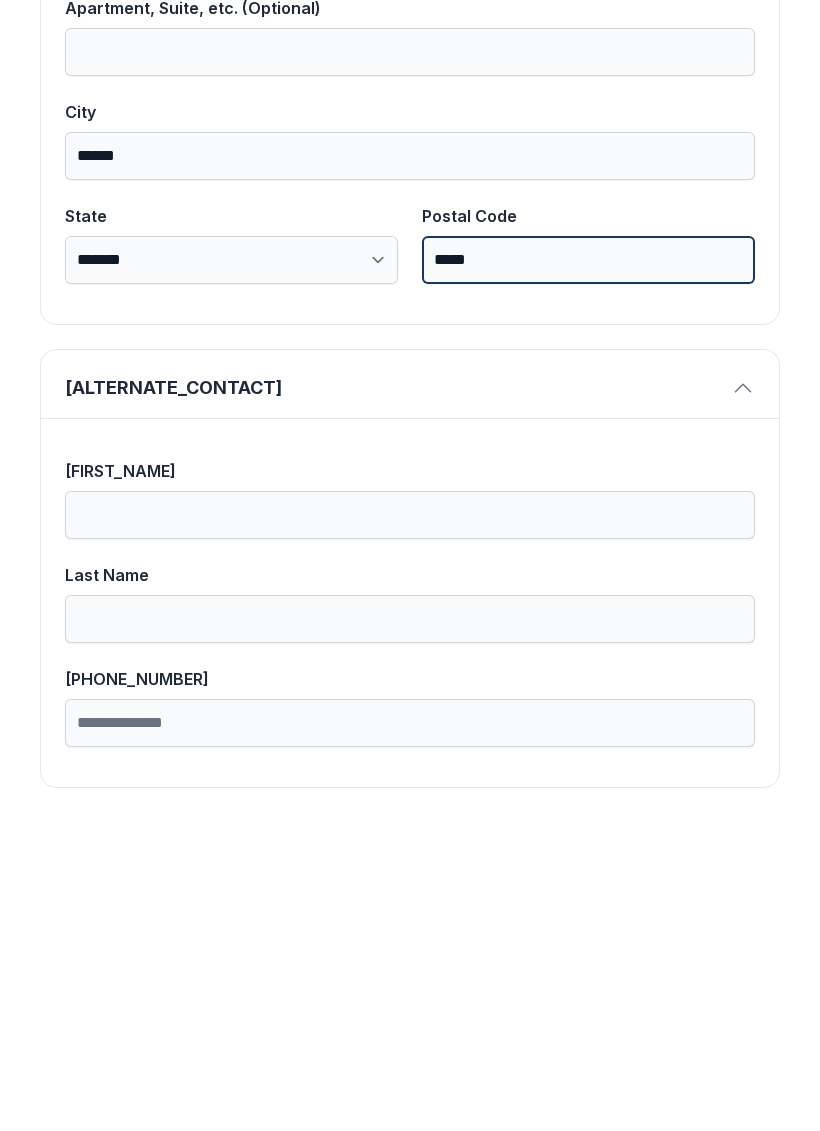 type on "[SECURITY_CODE]" 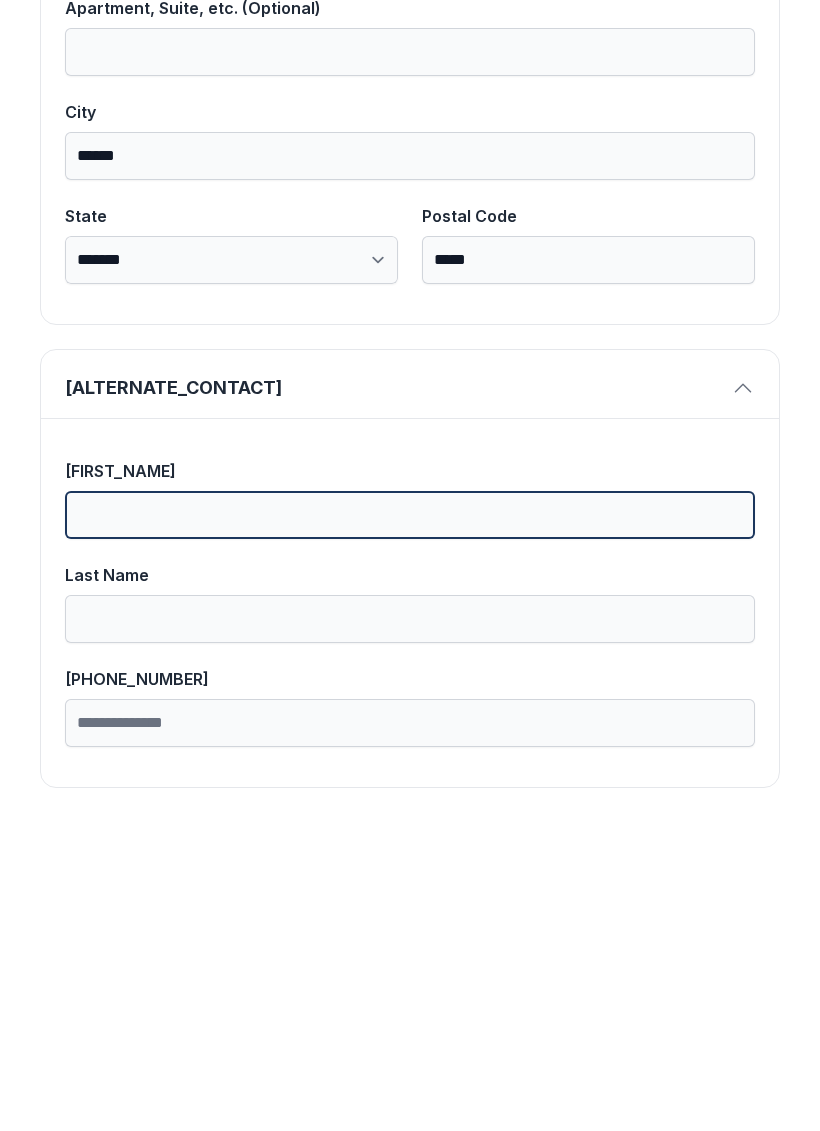 click on "[FIRST_NAME]" at bounding box center [410, 827] 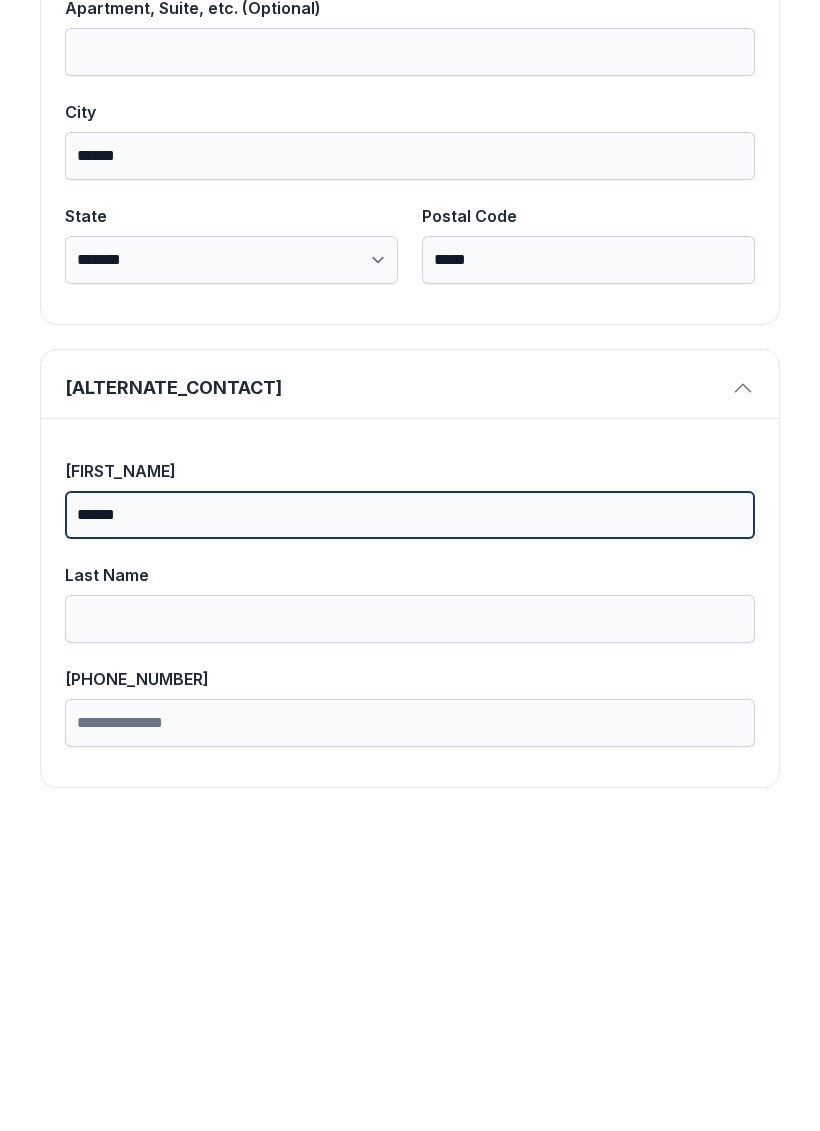 type on "******" 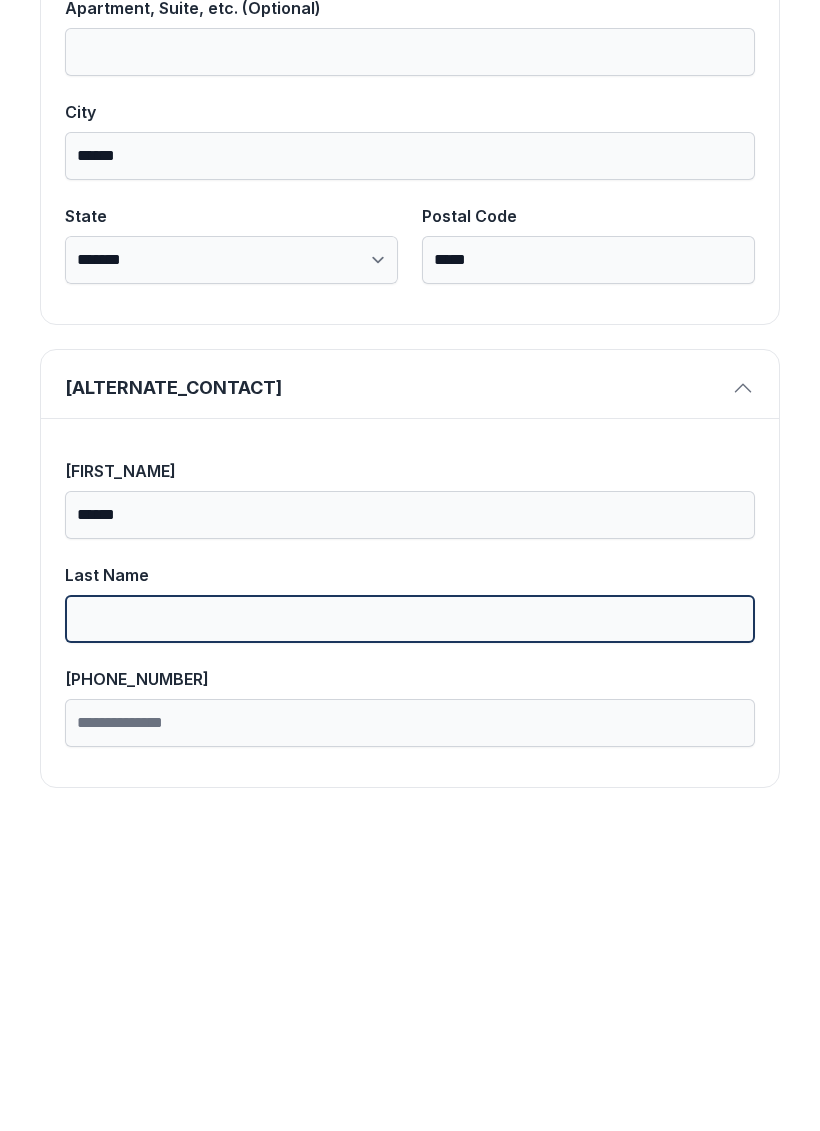 click on "Last Name" at bounding box center (410, 931) 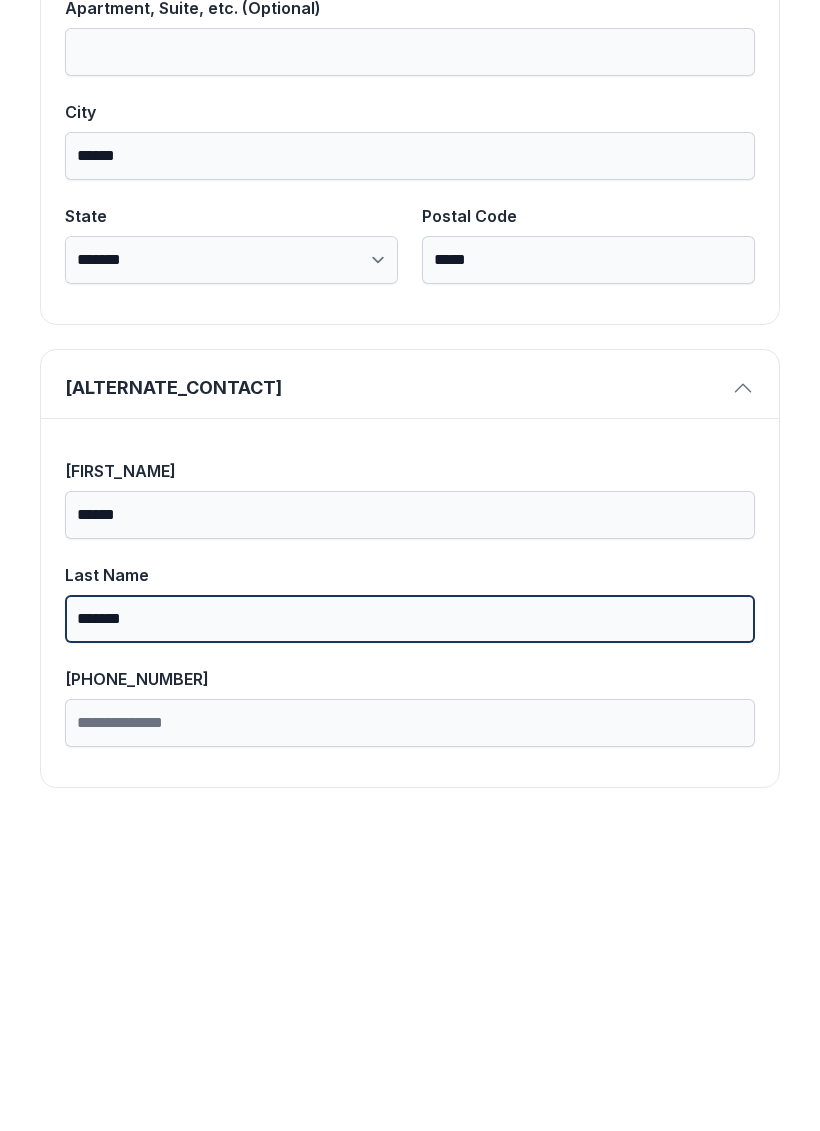 type on "*******" 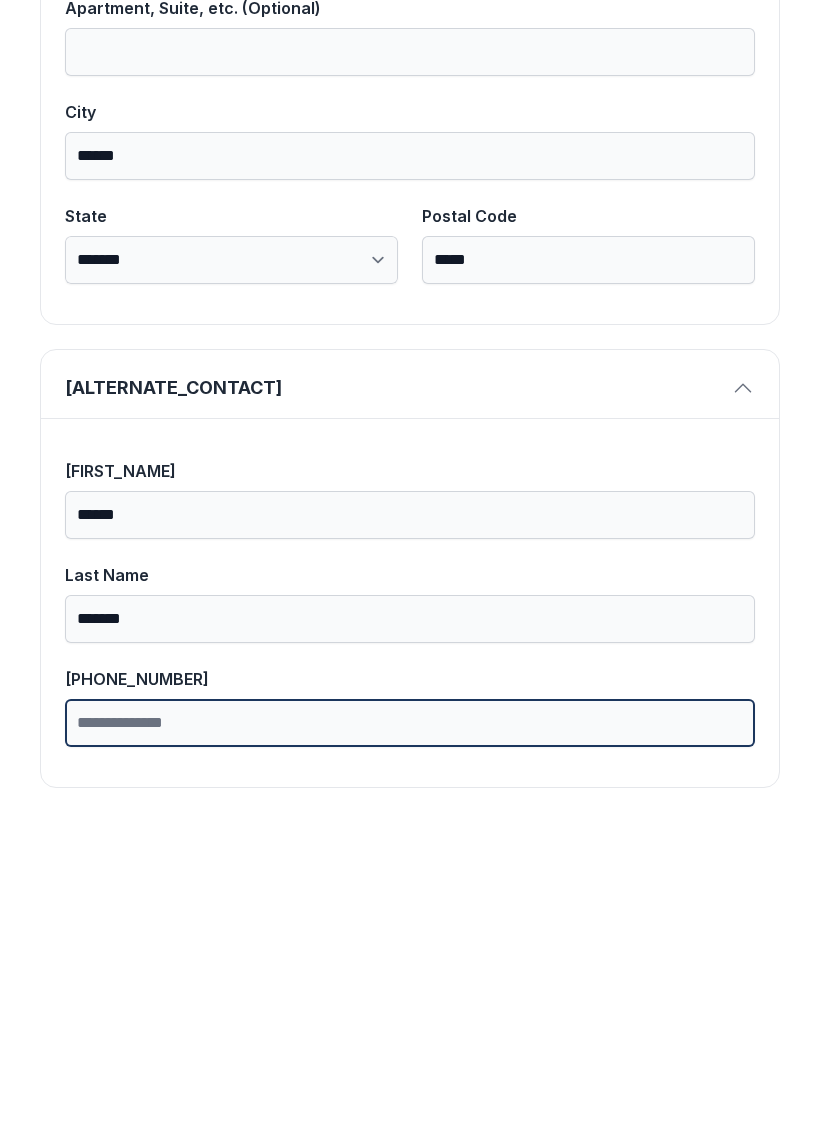 click on "[PHONE_NUMBER]" at bounding box center [410, 1035] 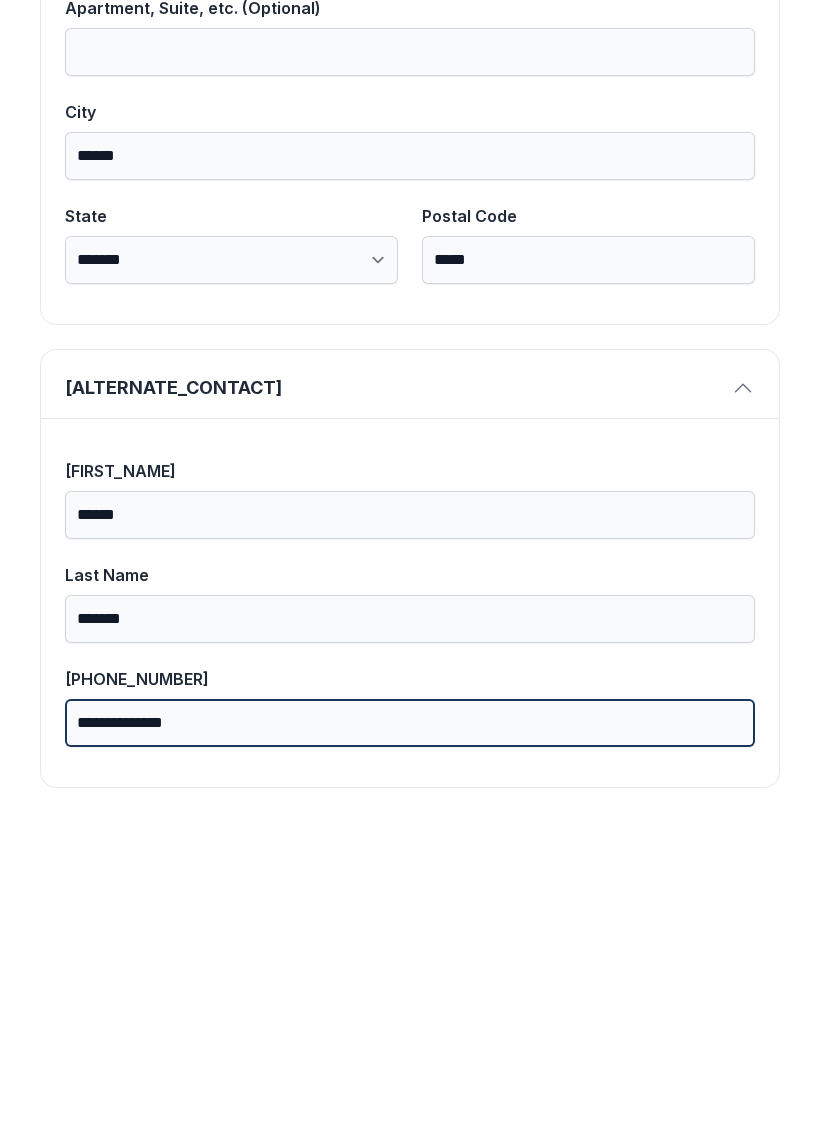 type on "[CREDIT_CARD_NUMBER]" 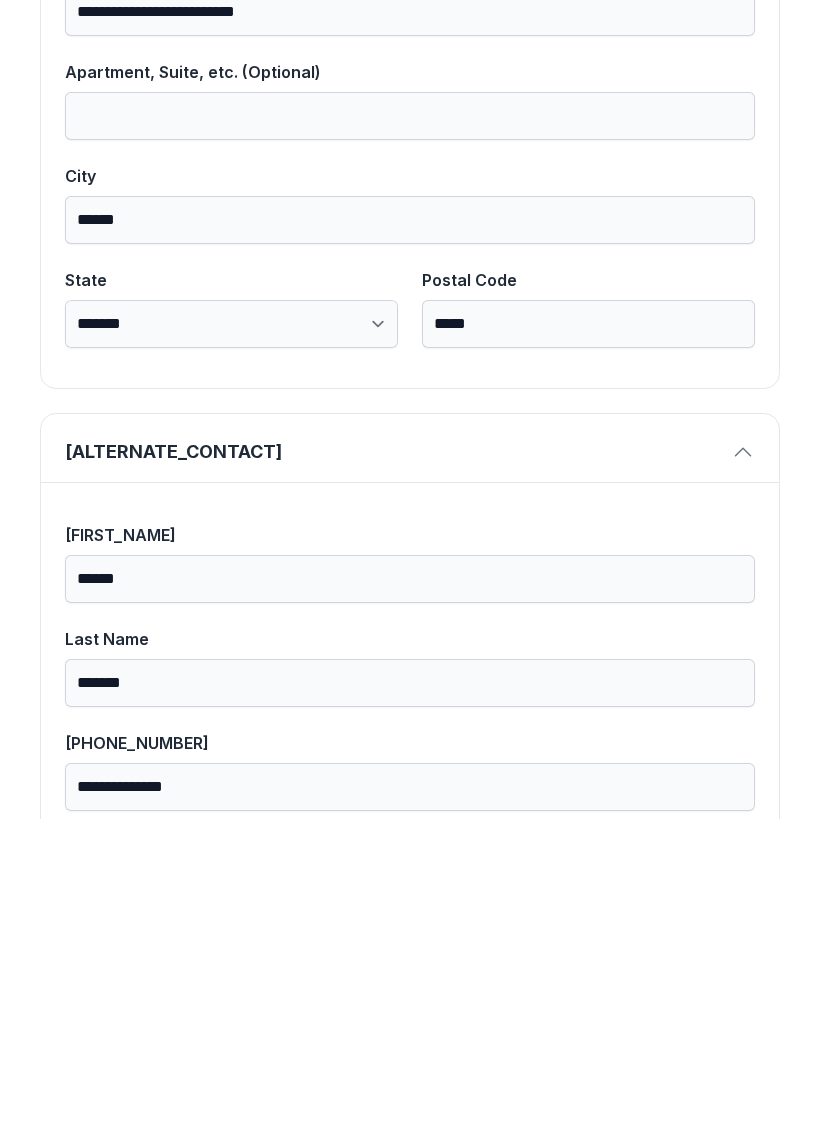scroll, scrollTop: 0, scrollLeft: 0, axis: both 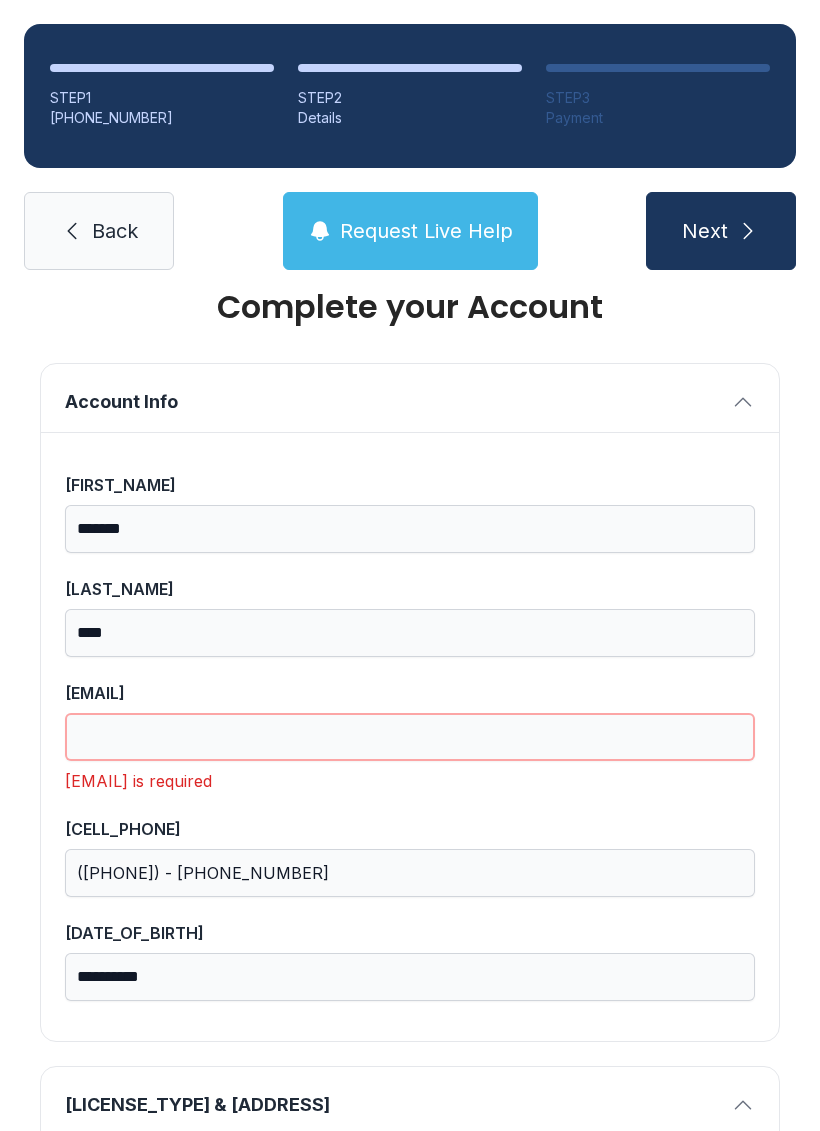 click on "[EMAIL]" at bounding box center (410, 737) 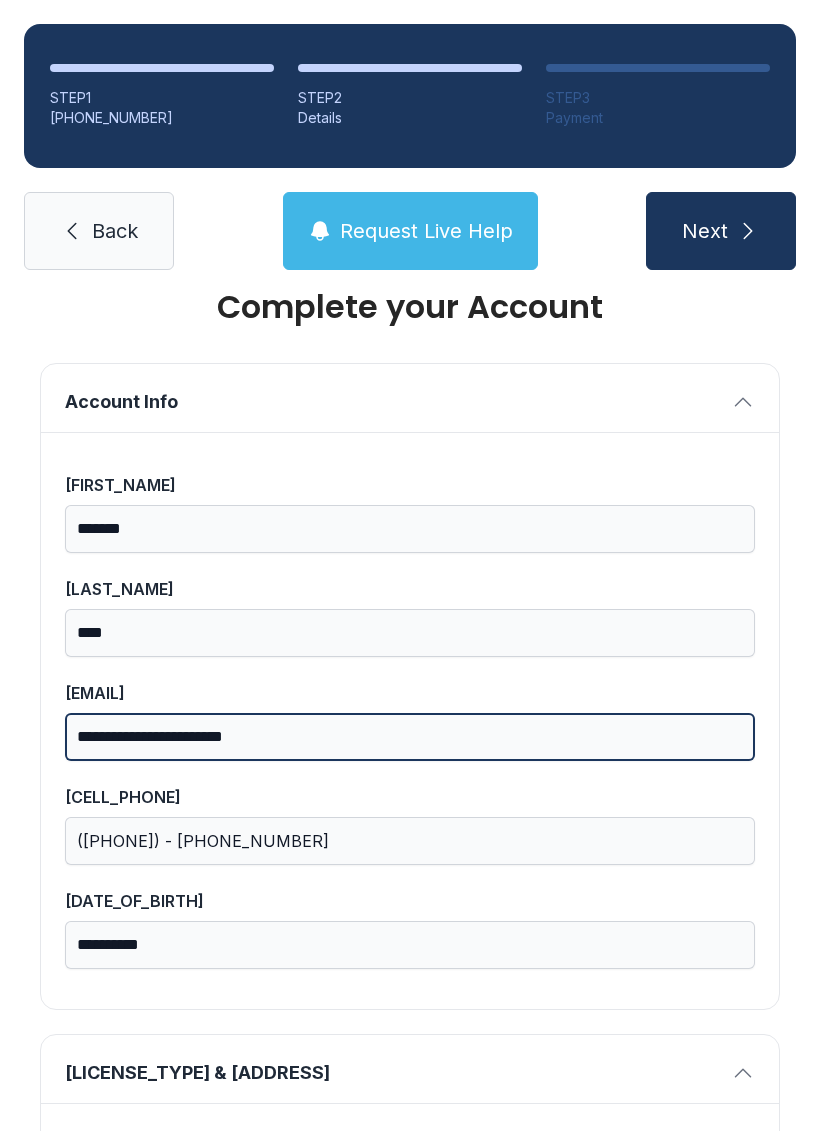 type on "[CREDIT_CARD_NUMBER]" 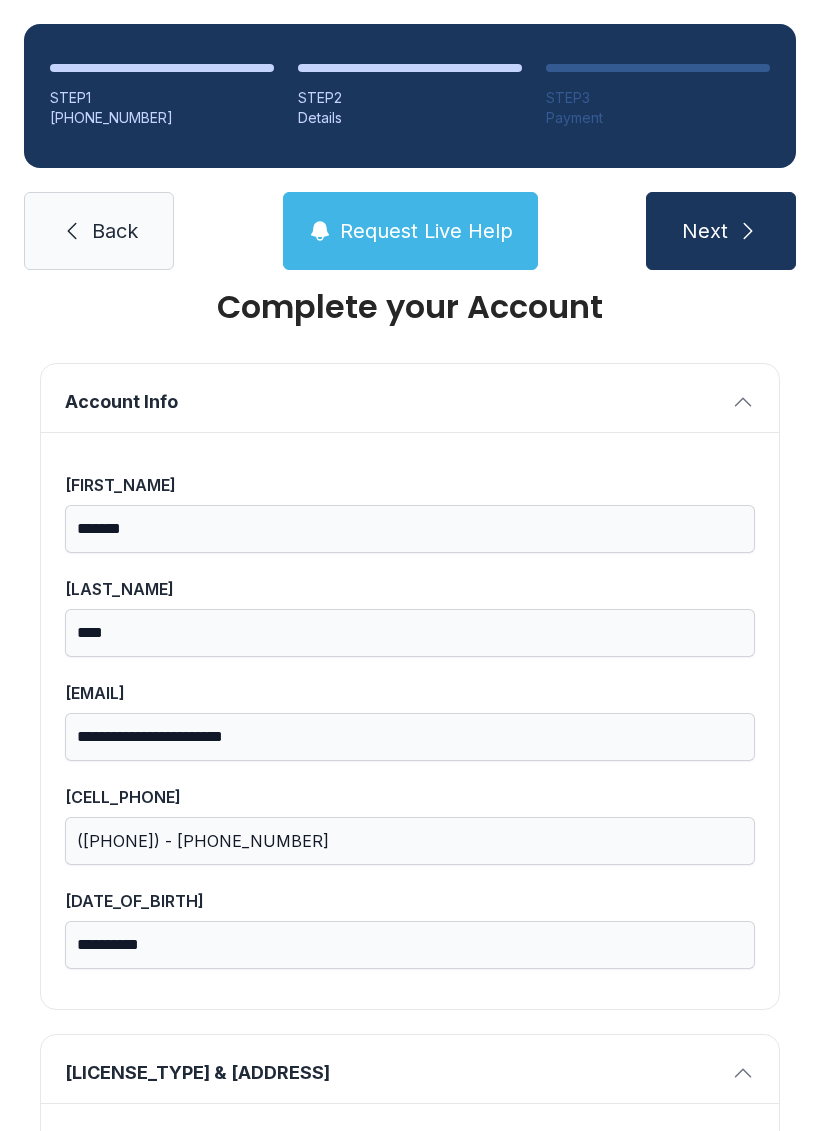 scroll, scrollTop: 584, scrollLeft: 0, axis: vertical 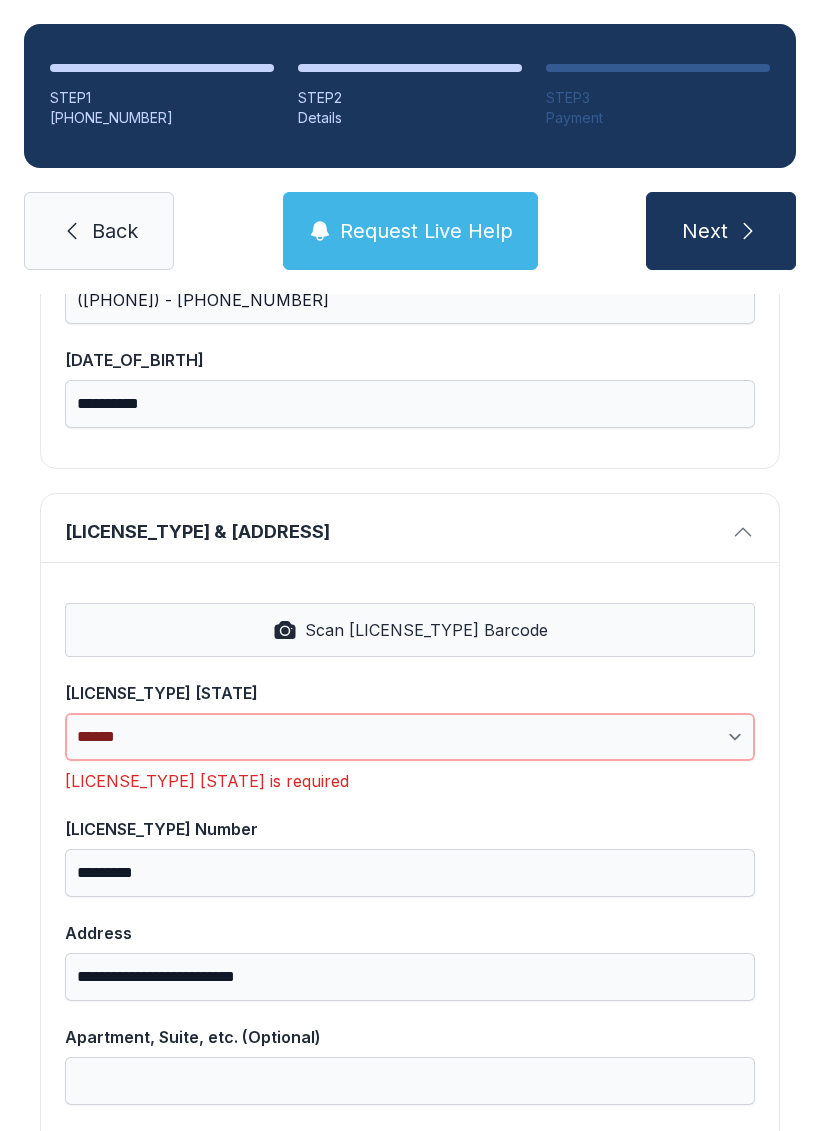 click on "[CREDIT_CARD_NUMBER]" at bounding box center [410, 737] 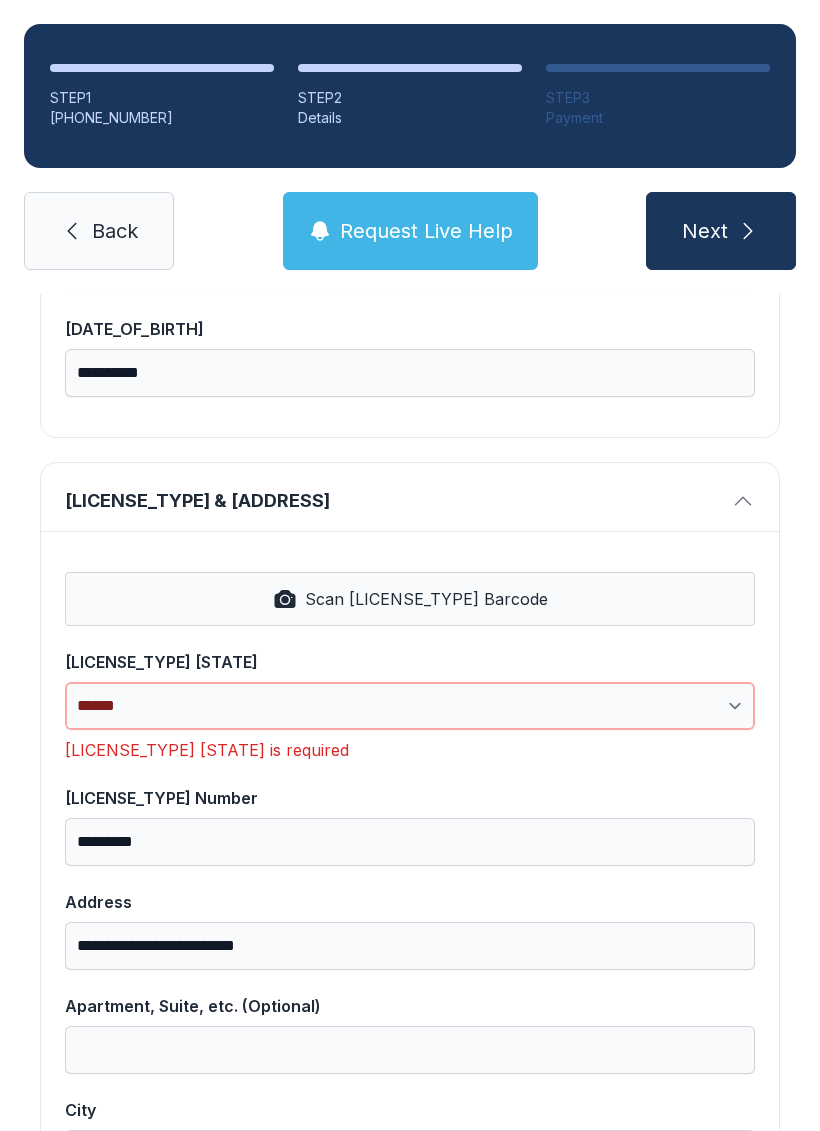 scroll, scrollTop: 618, scrollLeft: 0, axis: vertical 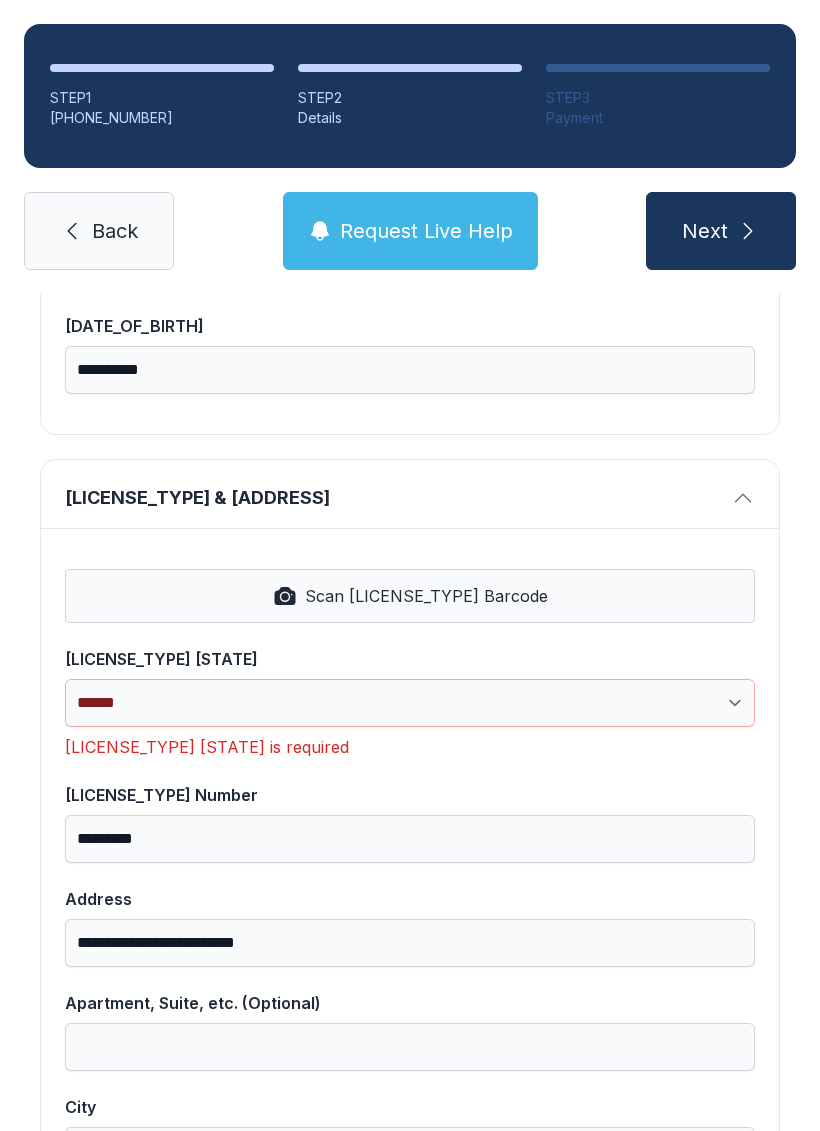 click on "Scan [LICENSE_TYPE] Barcode" at bounding box center [426, 596] 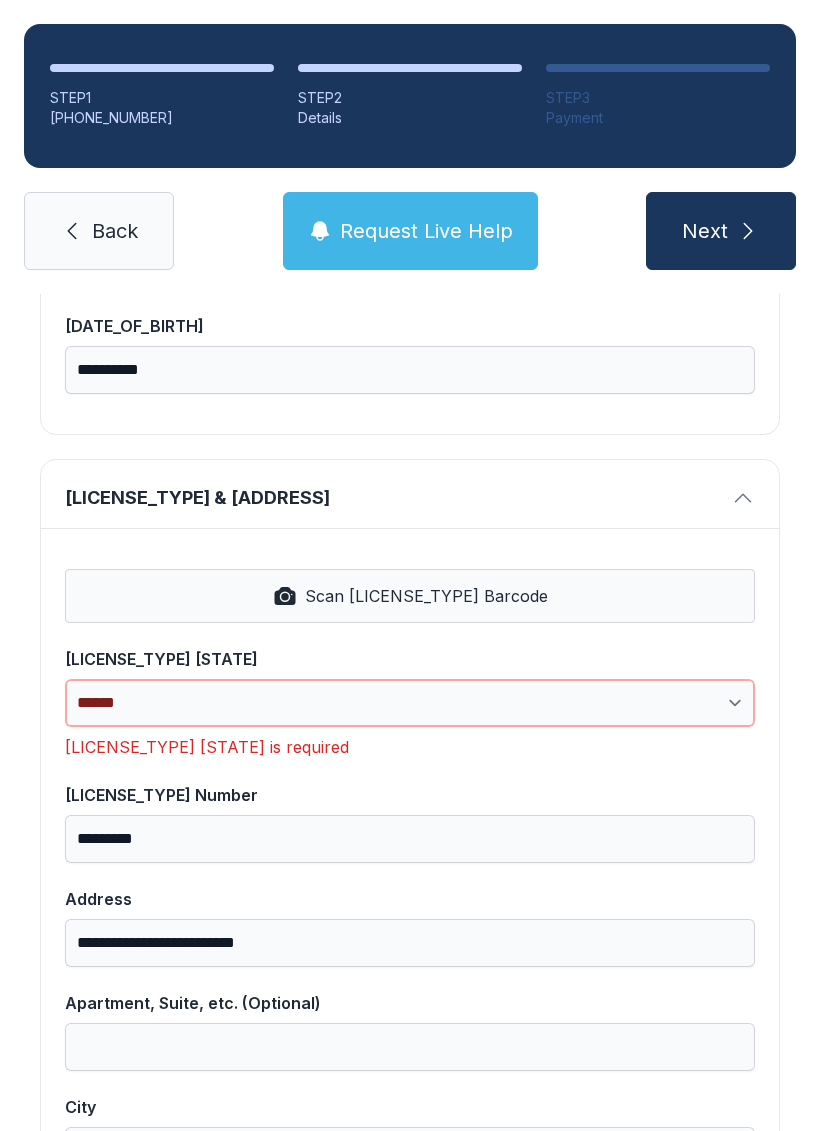 click on "[CREDIT_CARD_NUMBER]" at bounding box center [410, 703] 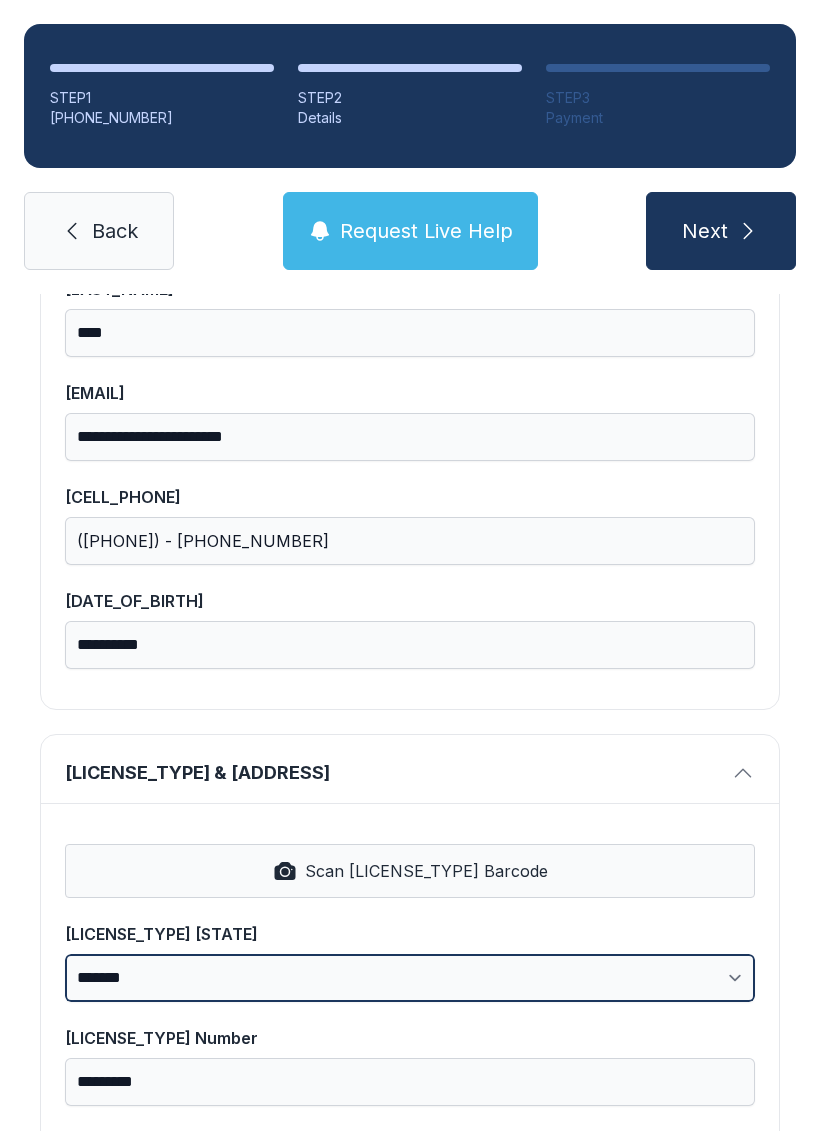 scroll, scrollTop: 332, scrollLeft: 0, axis: vertical 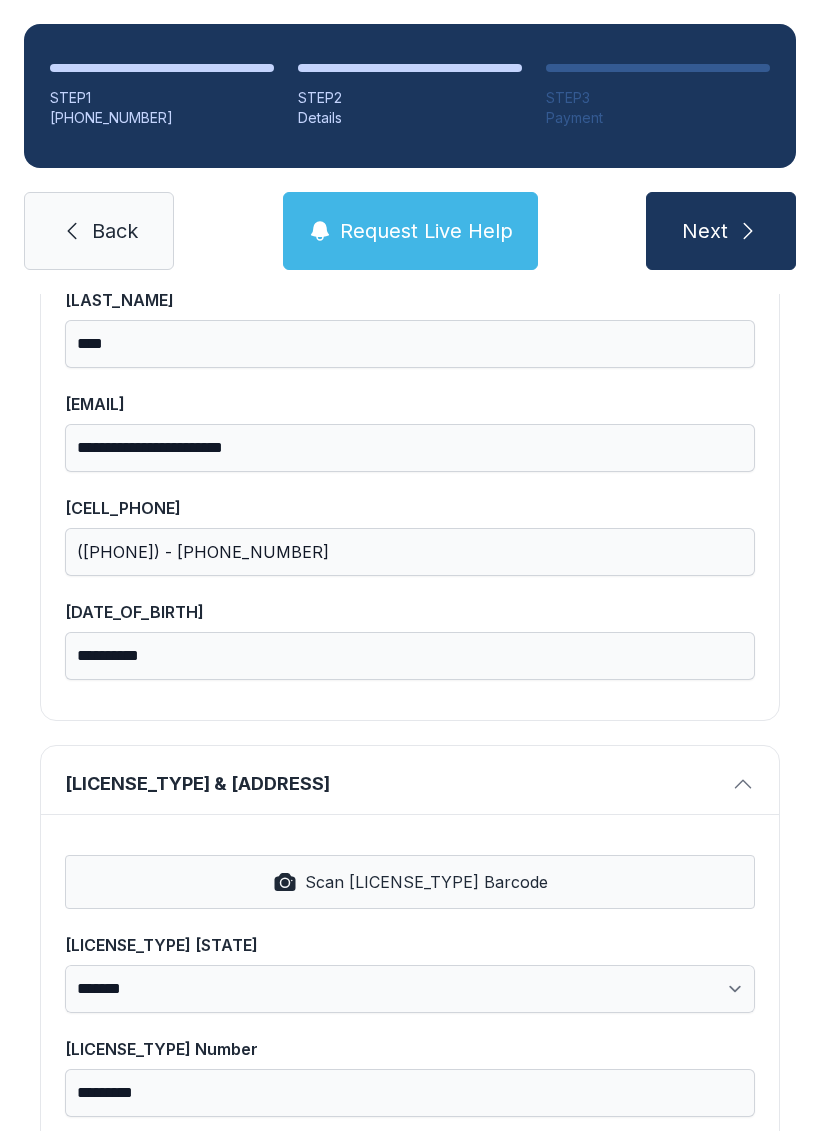 click at bounding box center [748, 231] 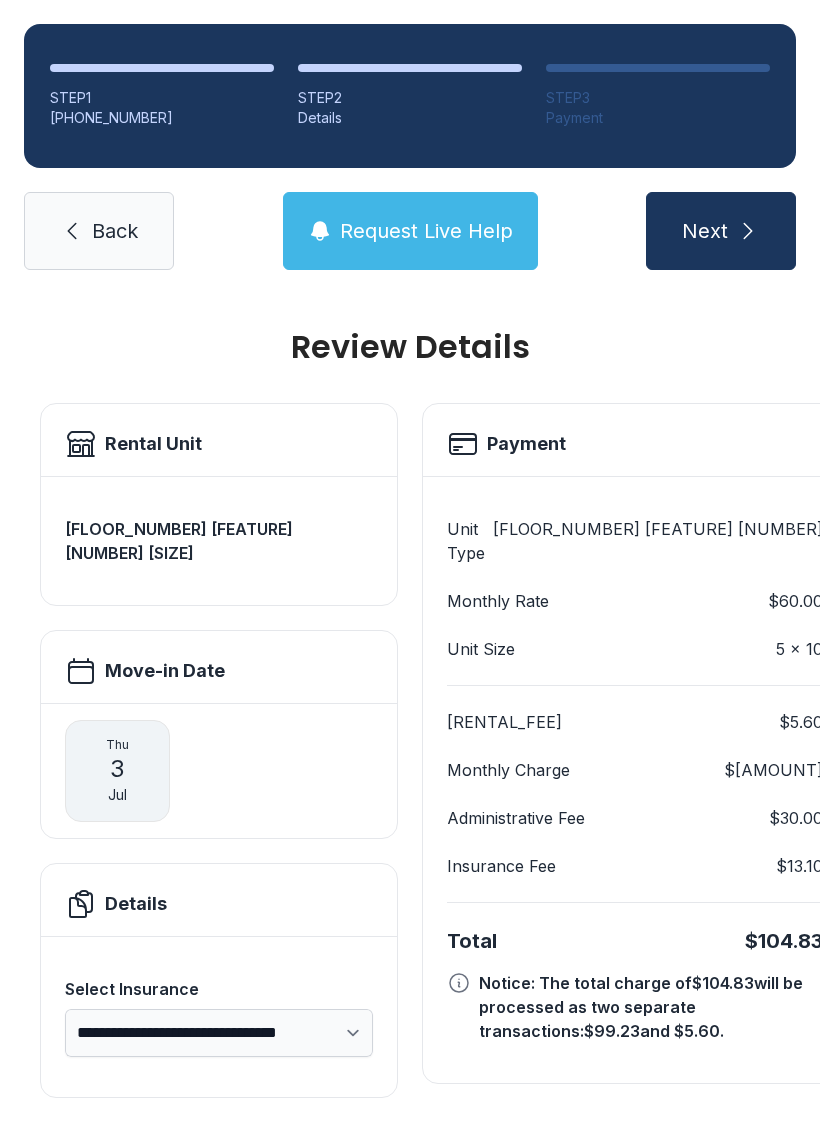 scroll, scrollTop: 1, scrollLeft: 0, axis: vertical 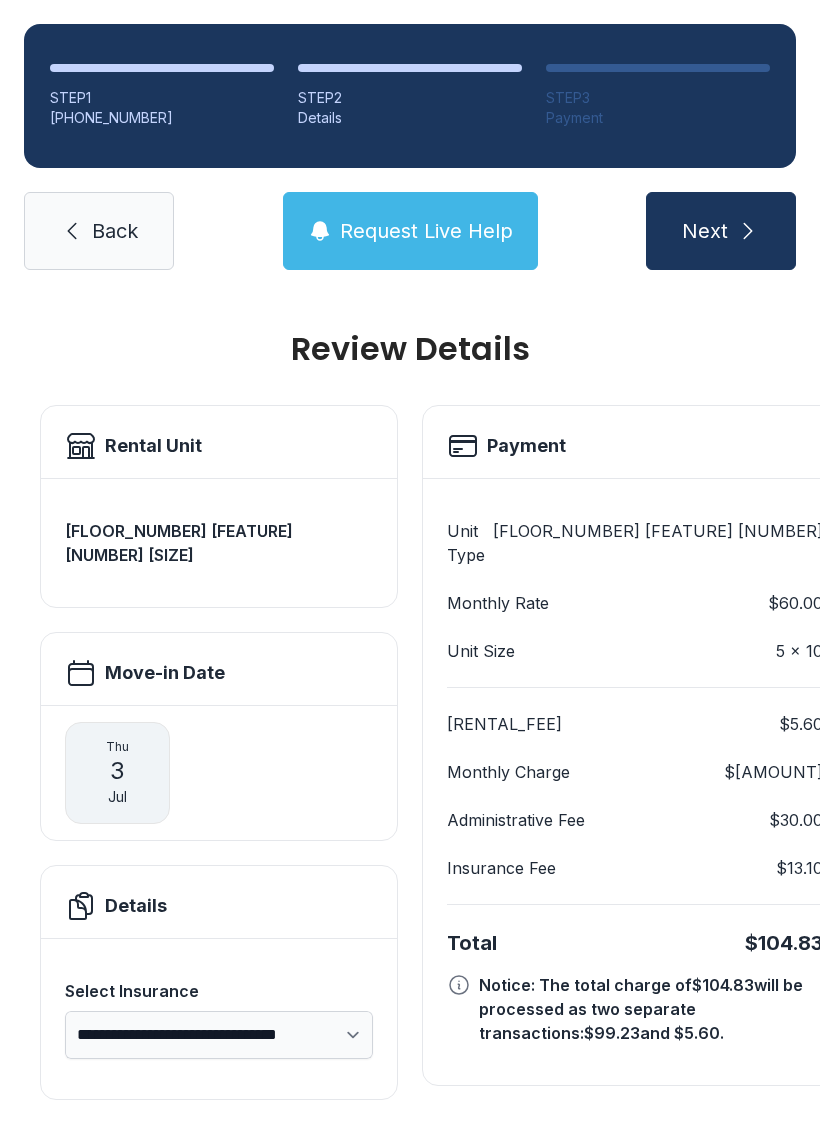 click on "Next" at bounding box center [721, 231] 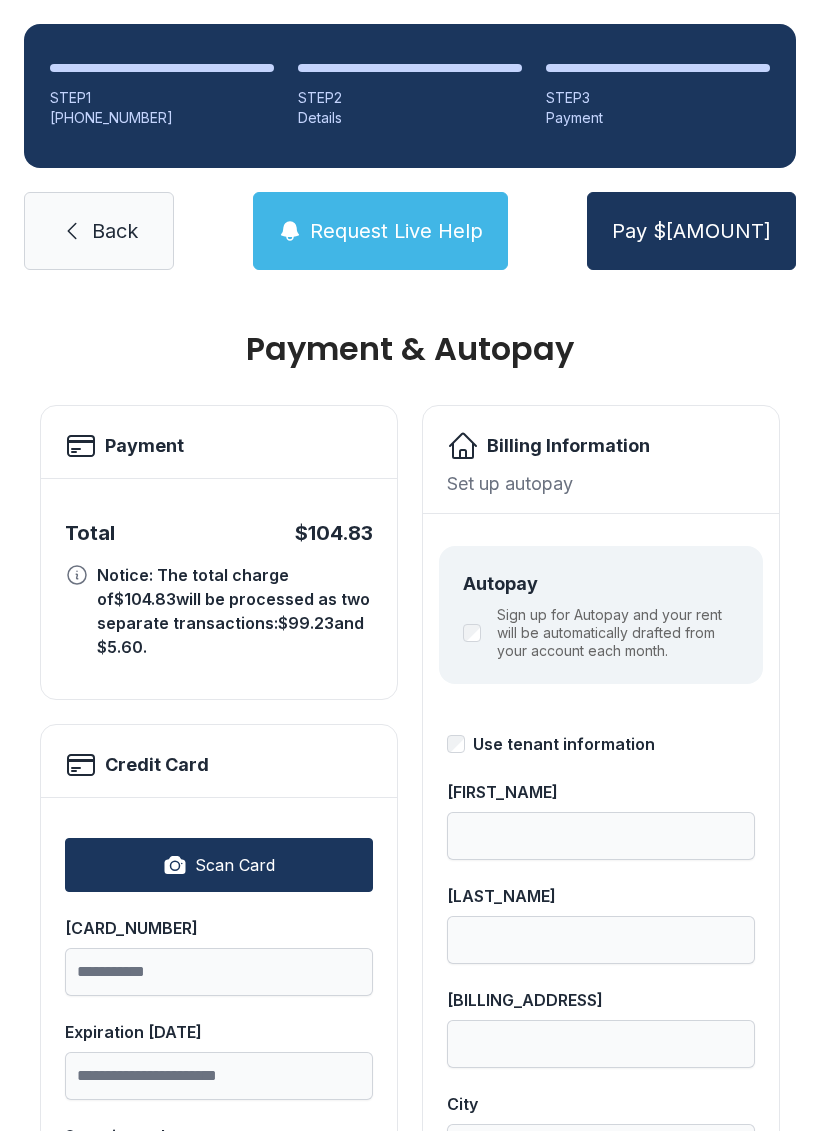 scroll, scrollTop: 0, scrollLeft: 0, axis: both 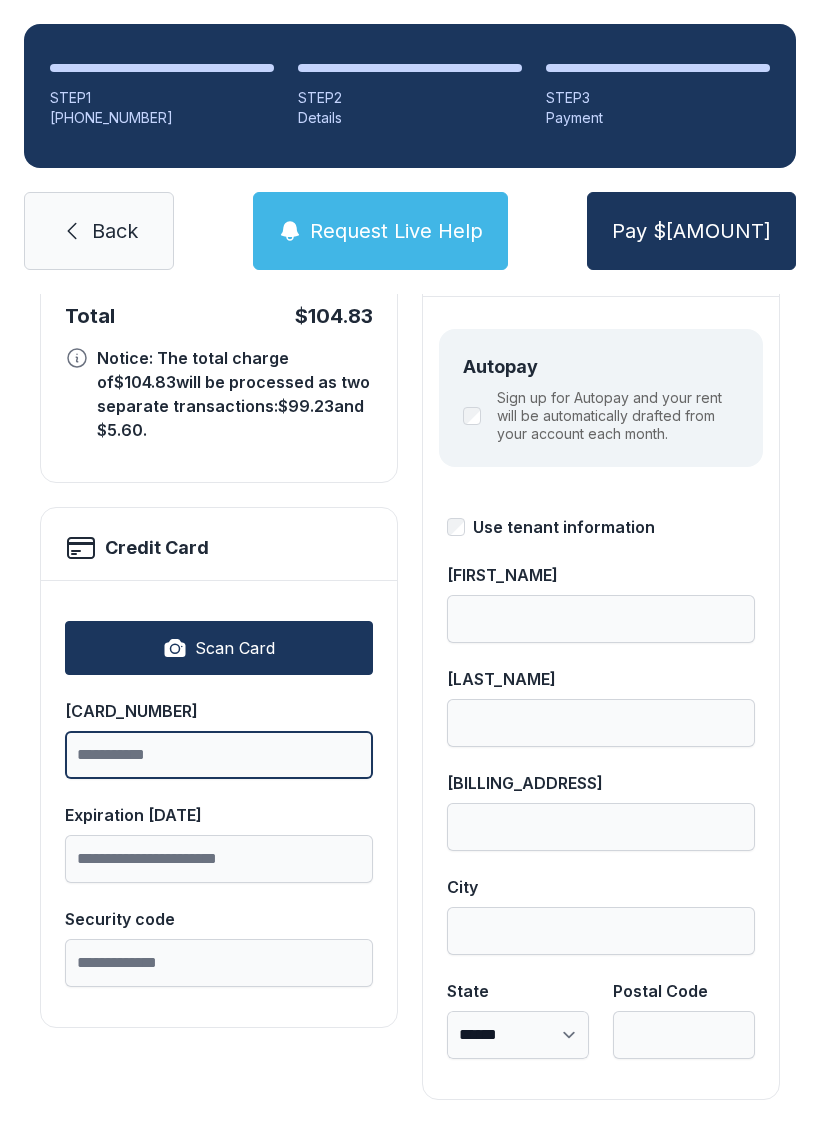 click on "[CARD_NUMBER]" at bounding box center [219, 755] 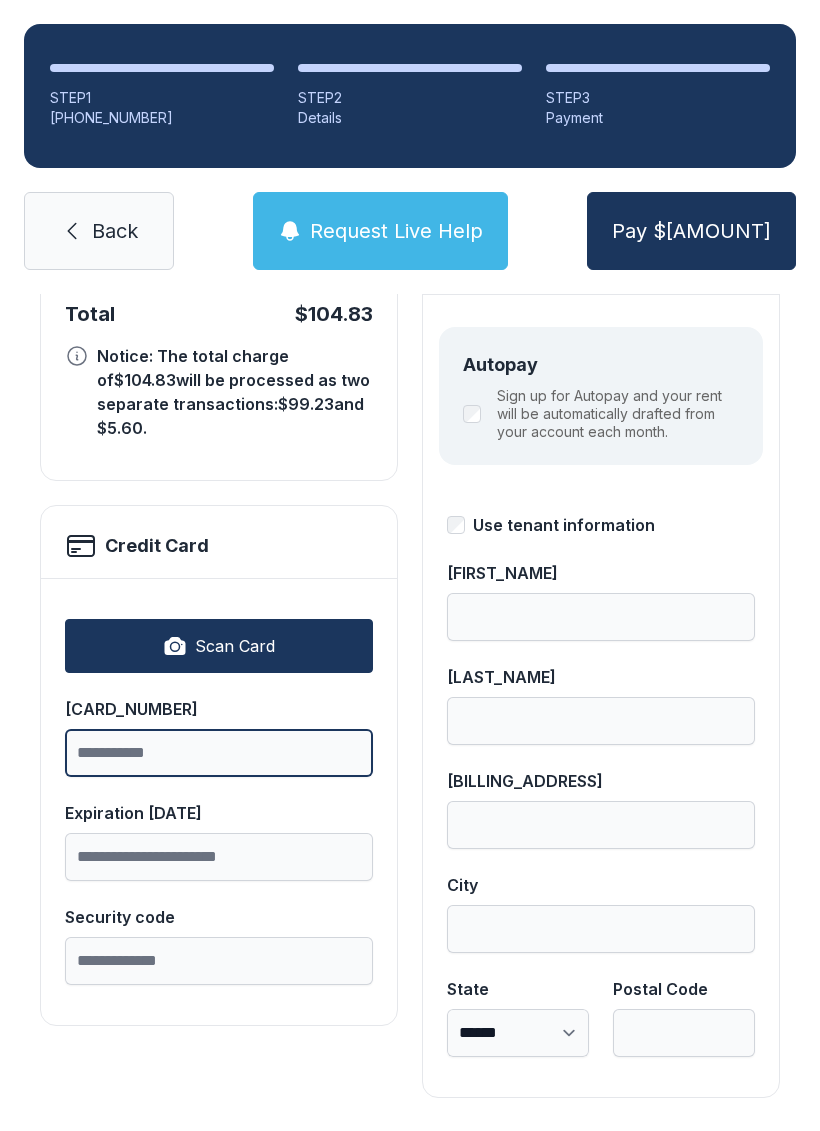 scroll, scrollTop: 218, scrollLeft: 0, axis: vertical 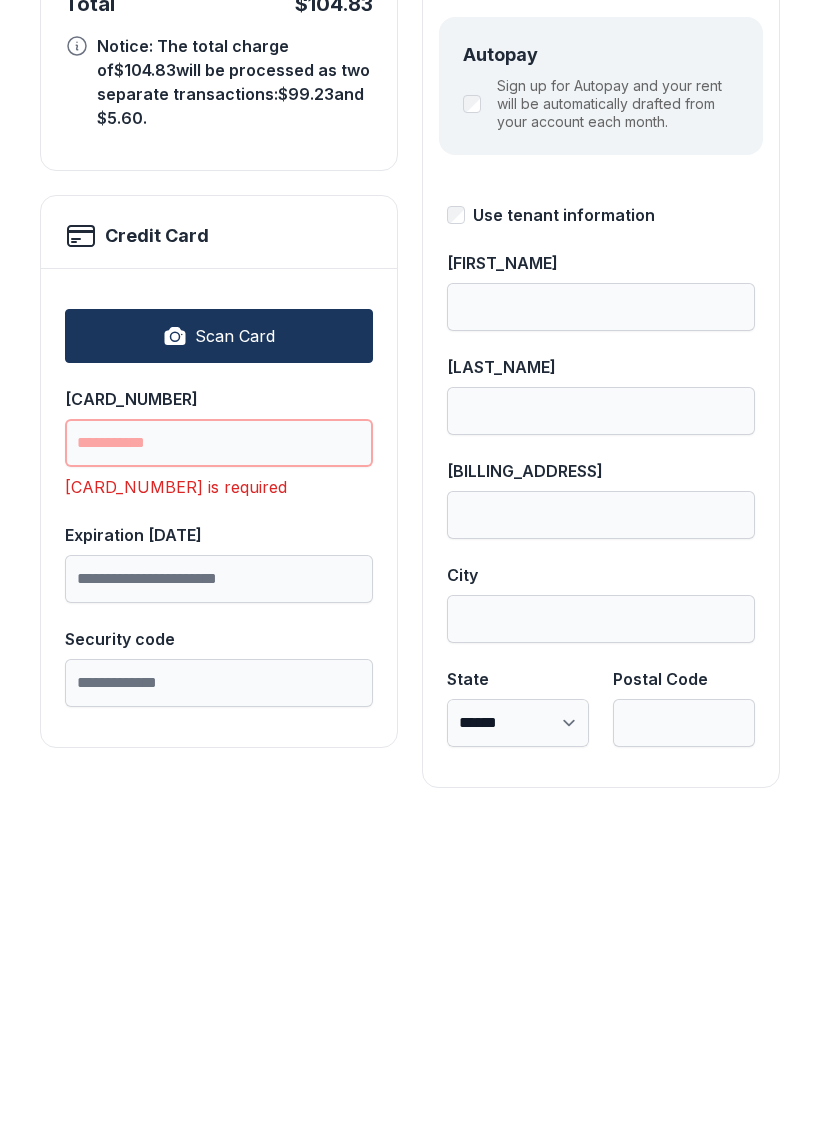click on "[CARD_NUMBER]" at bounding box center [219, 755] 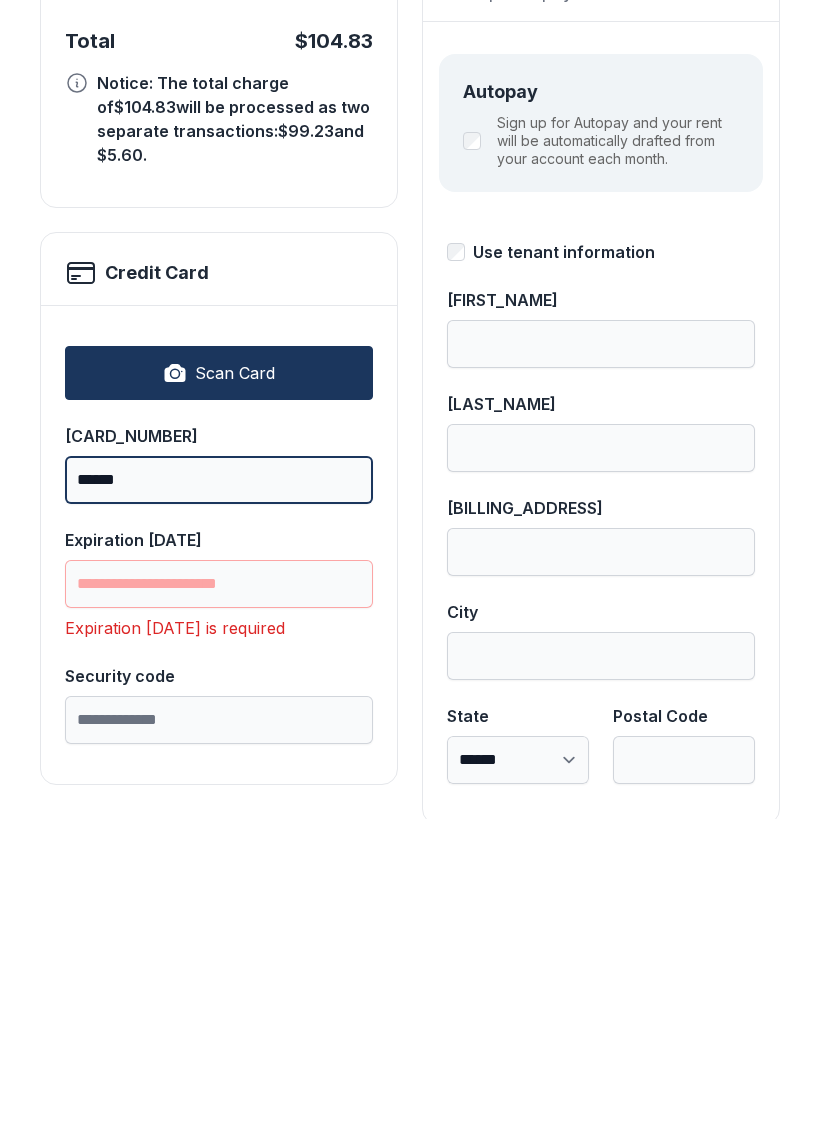 scroll, scrollTop: 167, scrollLeft: 0, axis: vertical 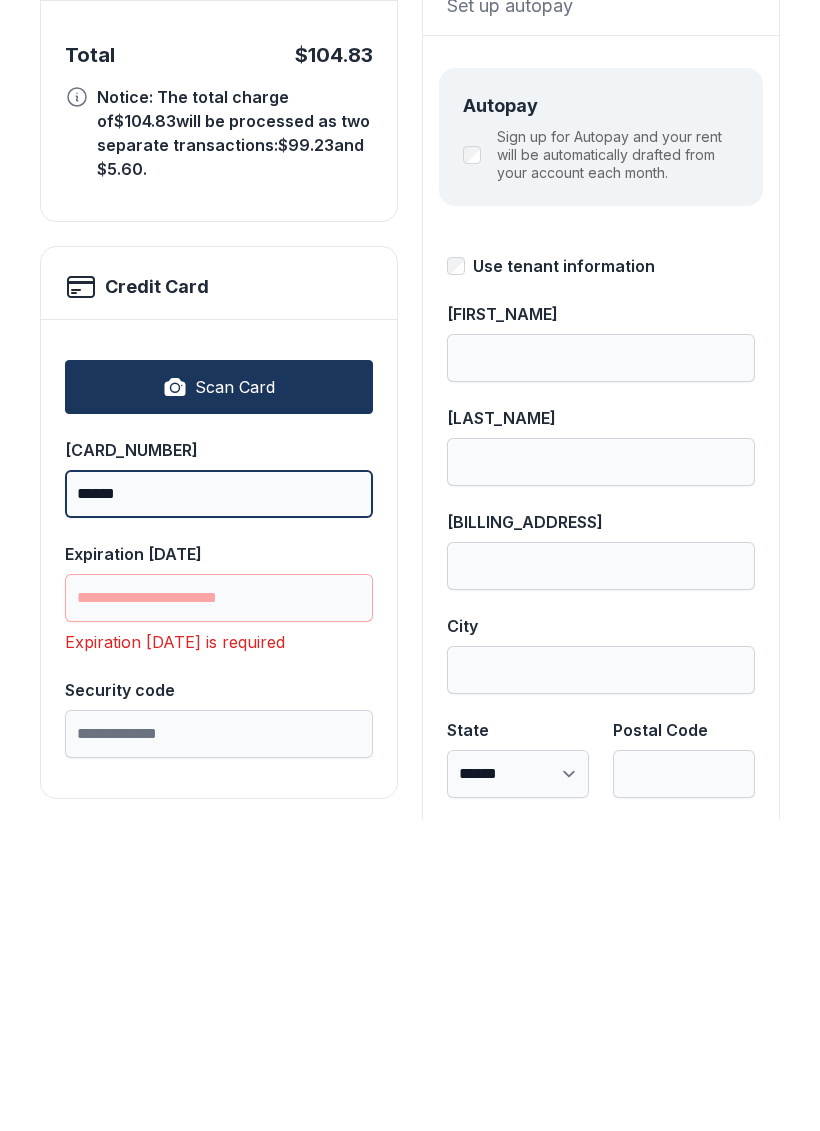 type on "******" 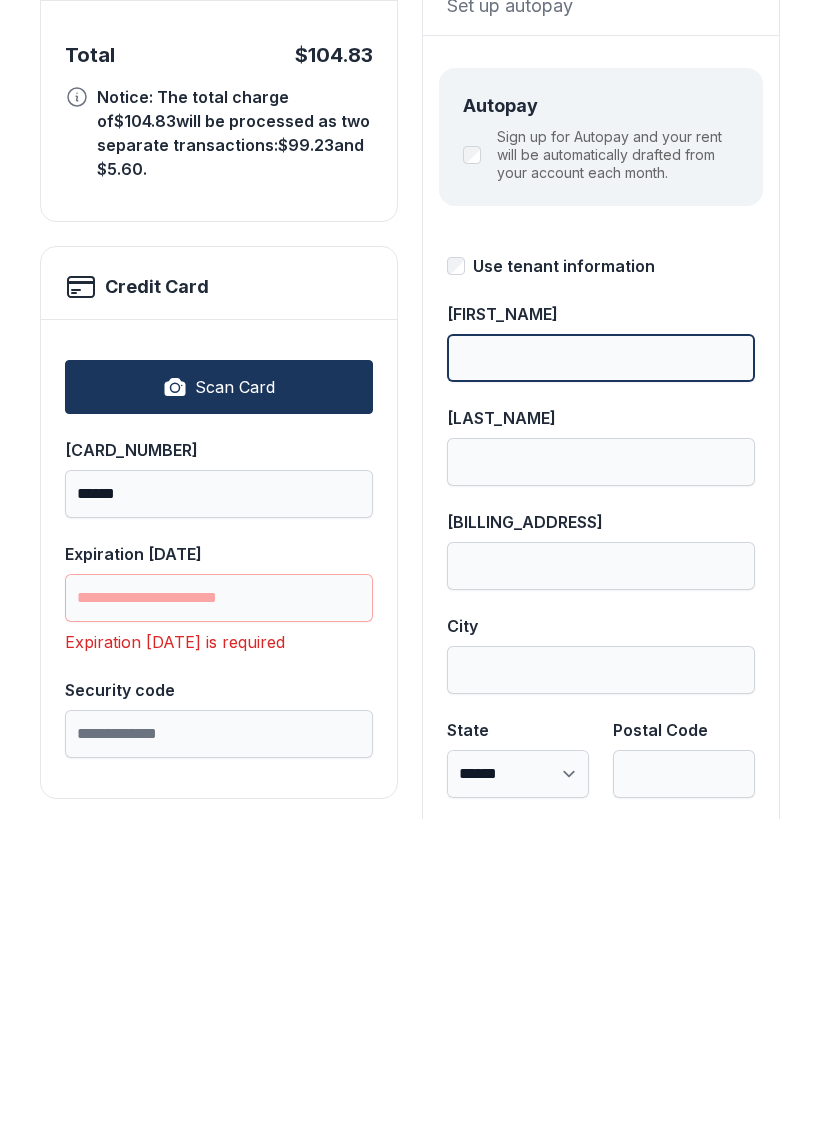 click on "[FIRST_NAME]" at bounding box center [601, 670] 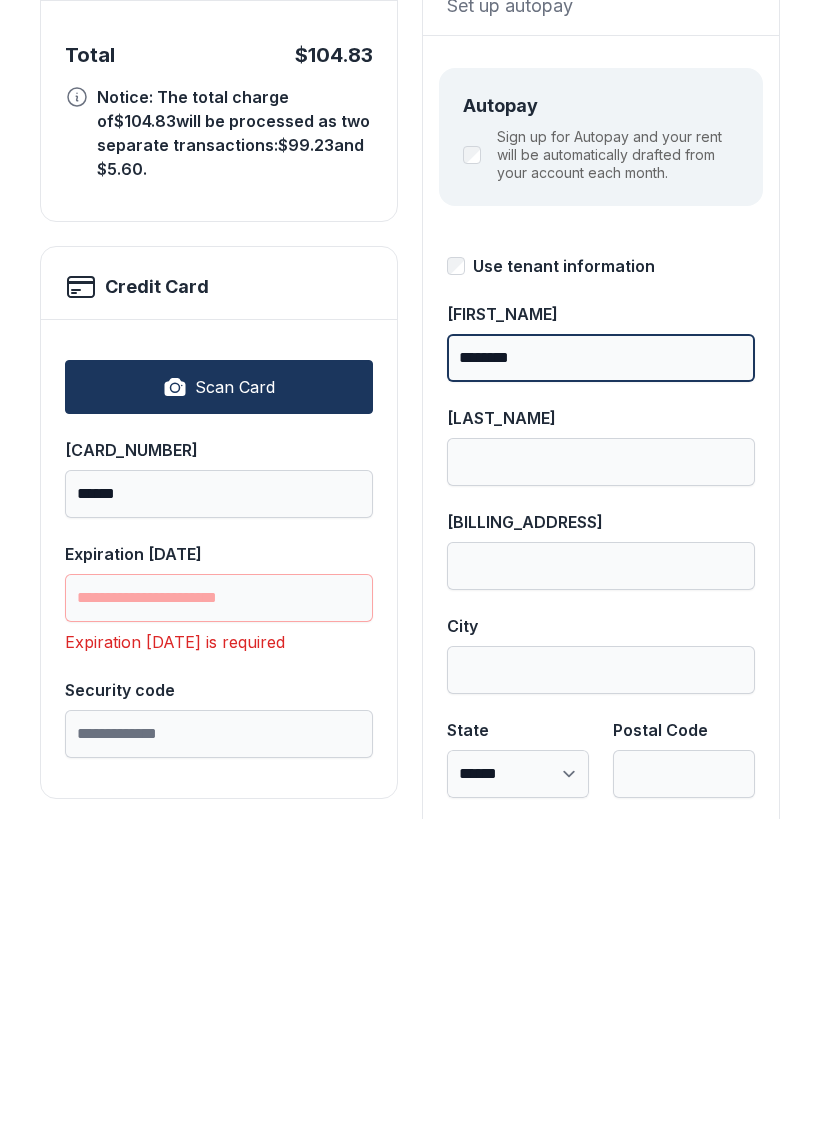 type on "*******" 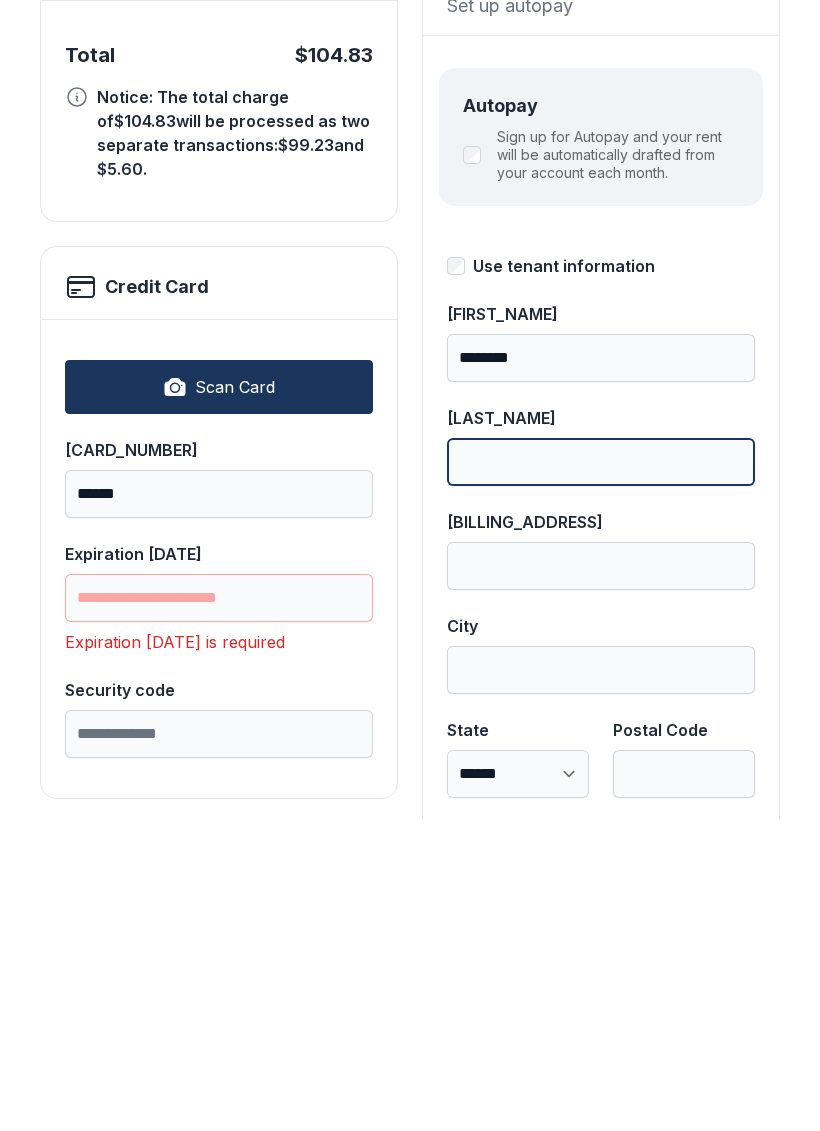 click on "[LAST_NAME]" at bounding box center [601, 774] 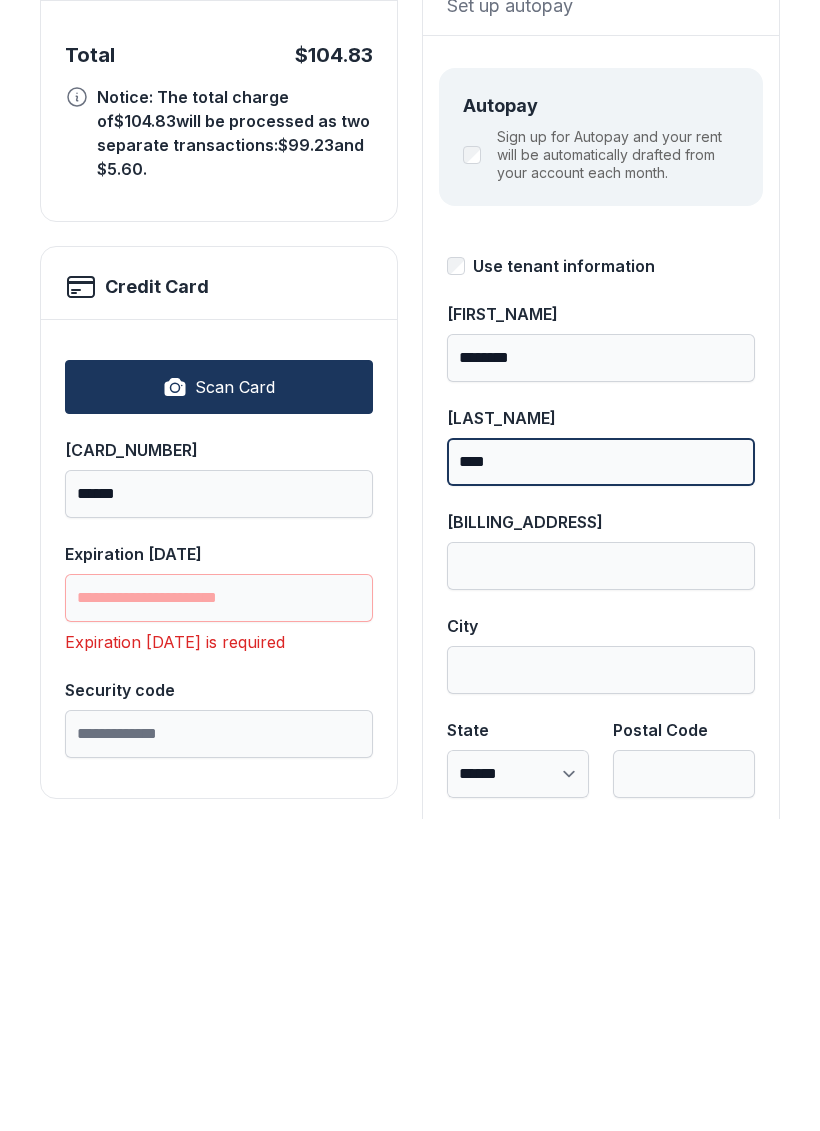 type on "****" 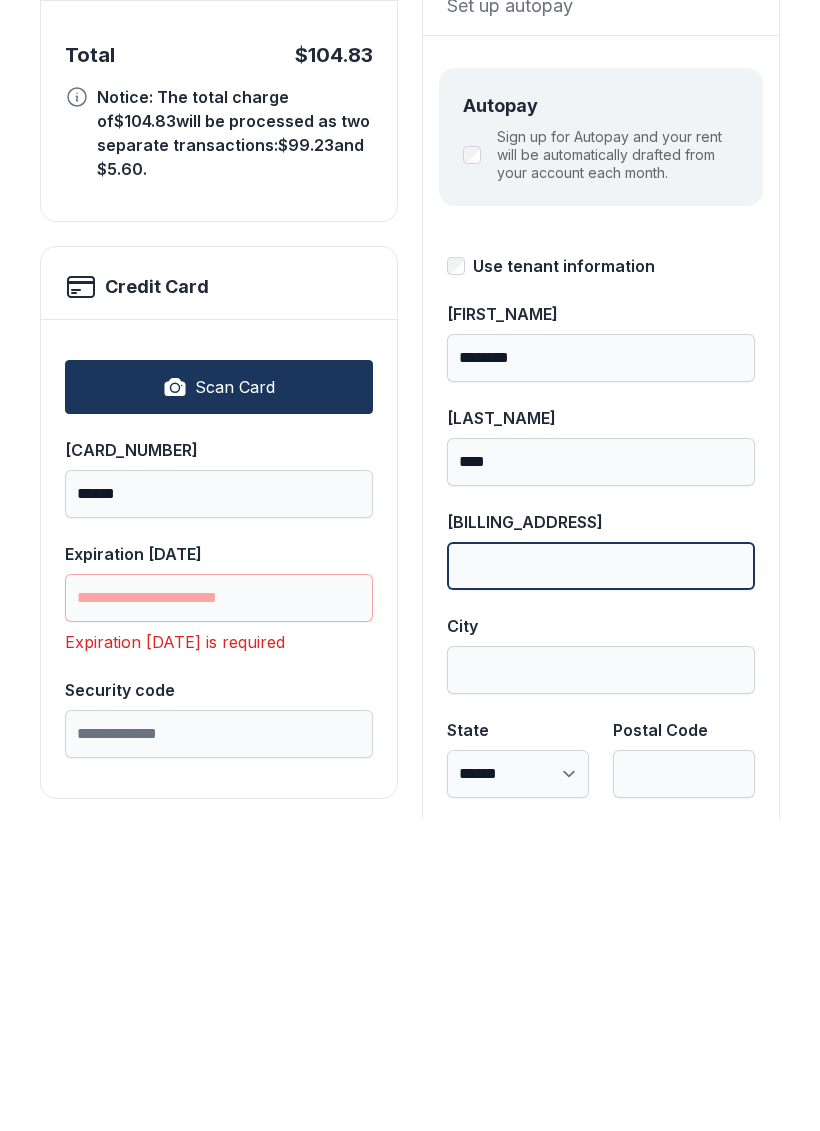 click on "[BILLING_ADDRESS]" at bounding box center (601, 878) 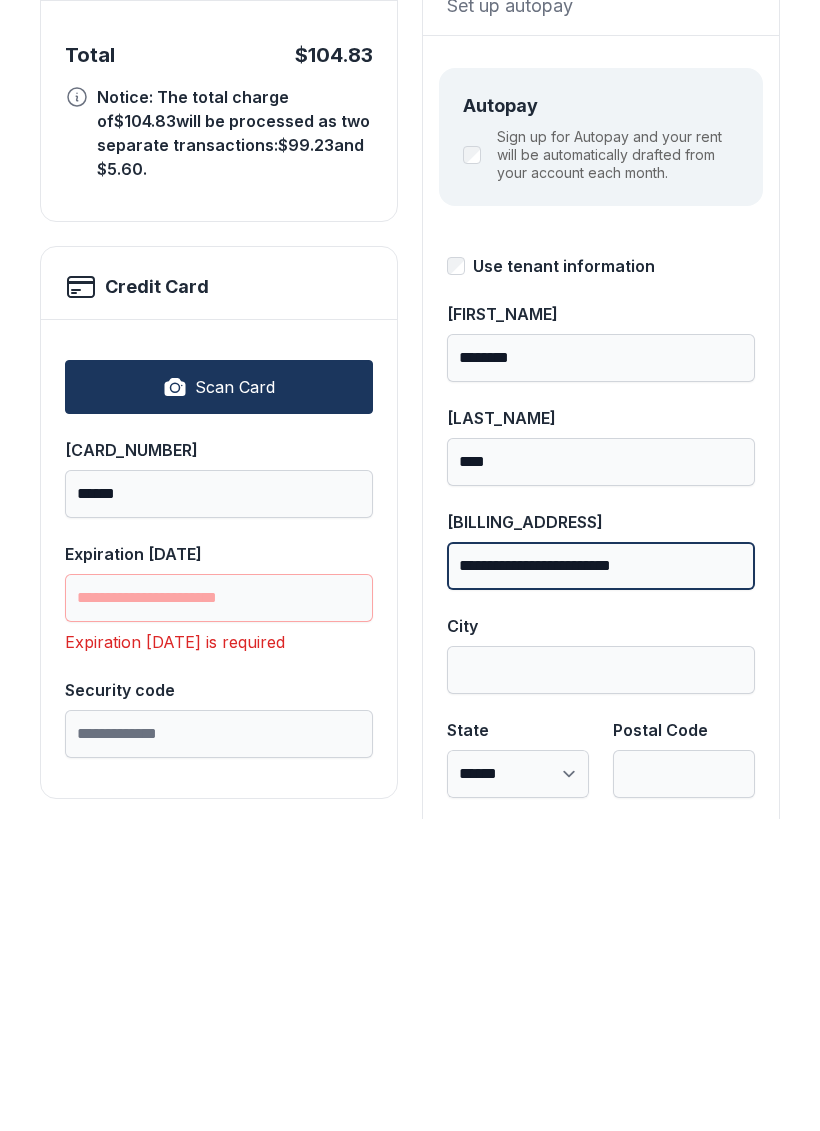 type on "[CREDIT_CARD_NUMBER]" 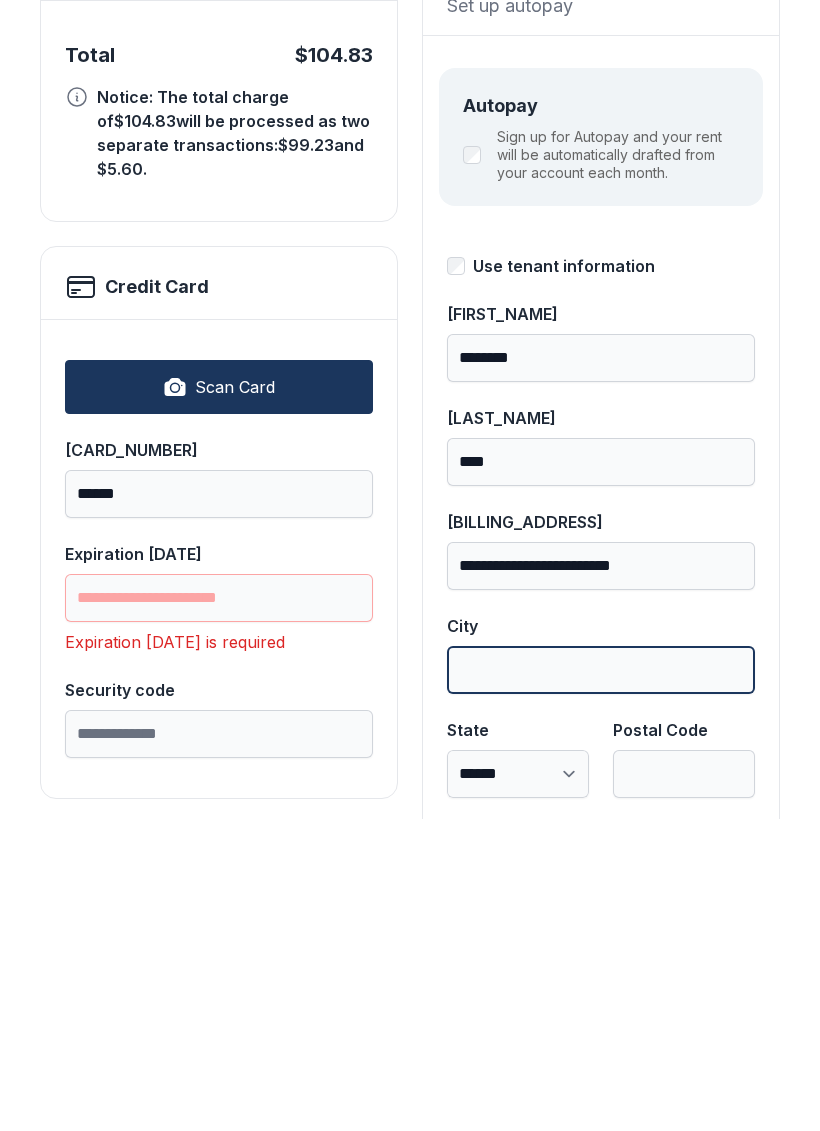 click on "City" at bounding box center (601, 982) 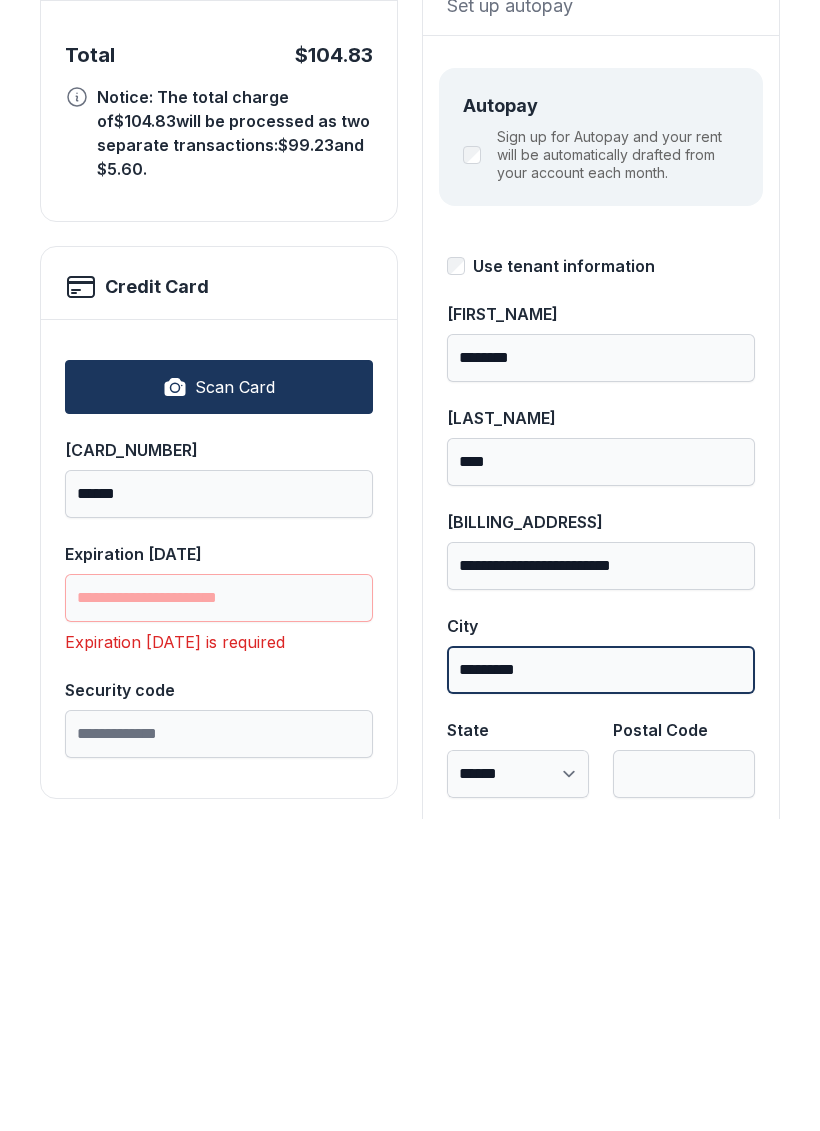 type on "*********" 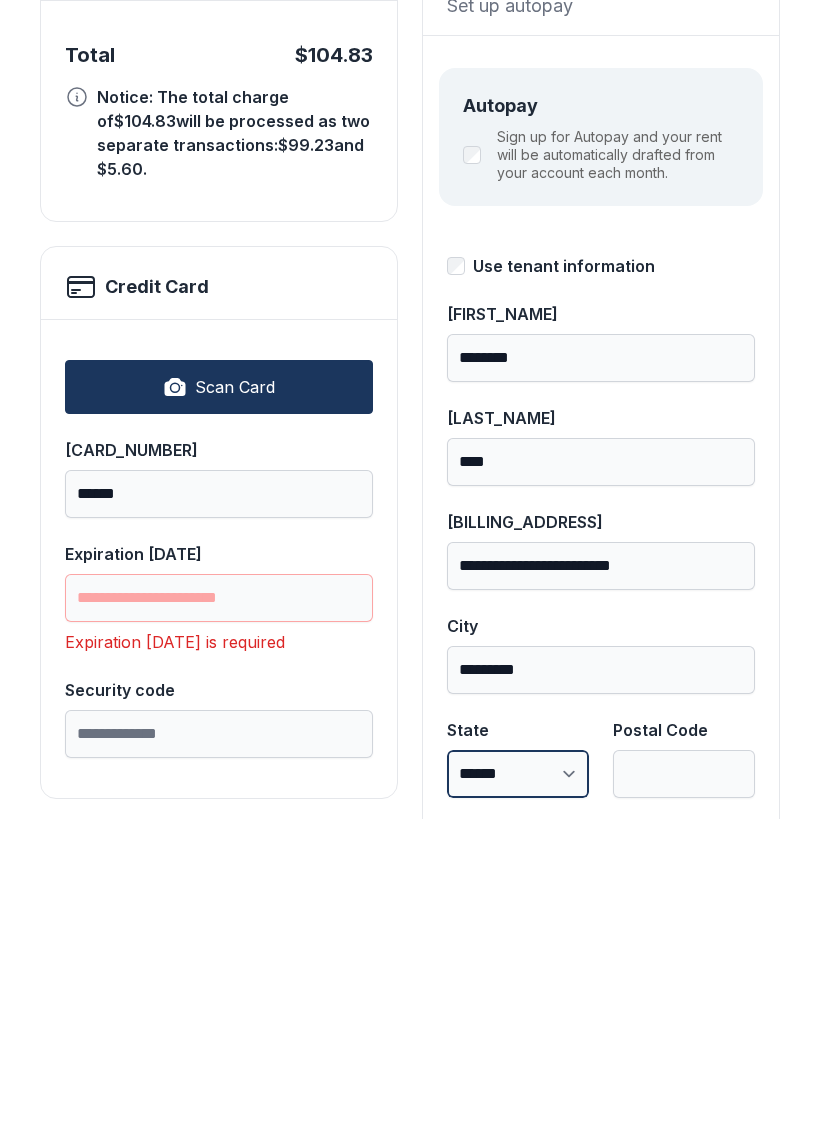 click on "[CREDIT_CARD_NUMBER]" at bounding box center [518, 1086] 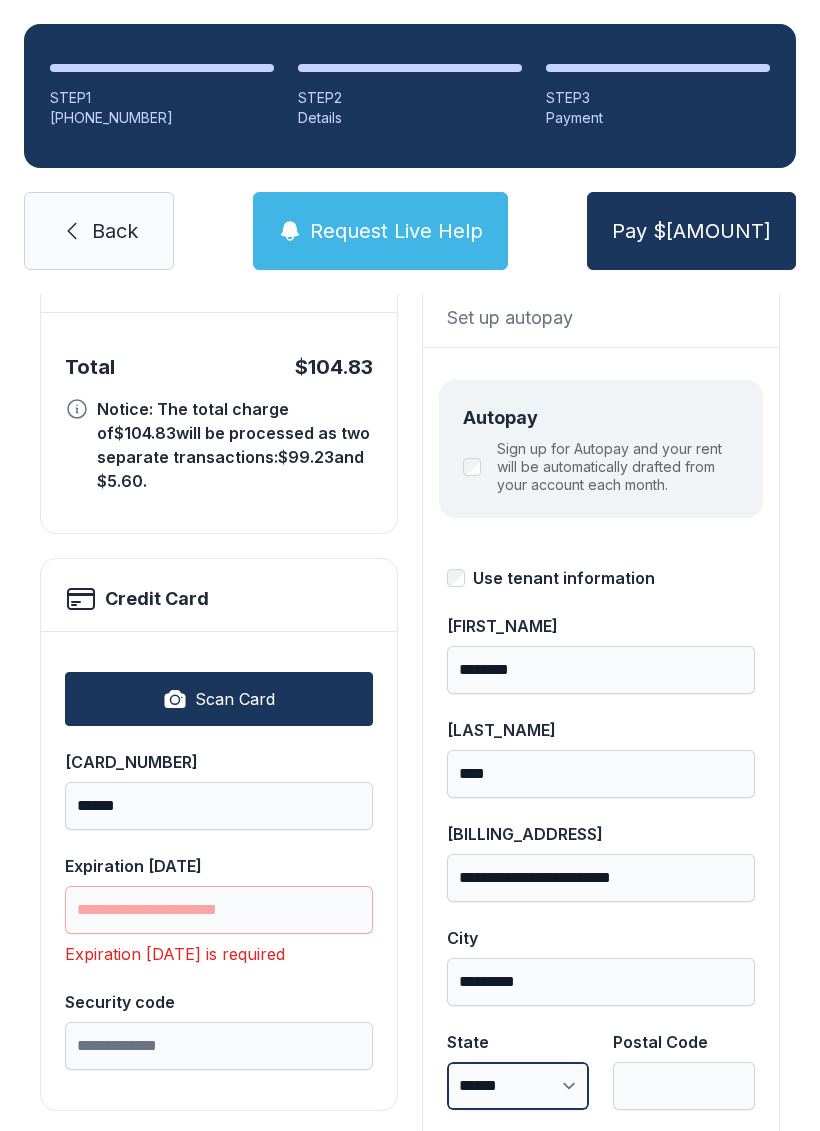 select on "**" 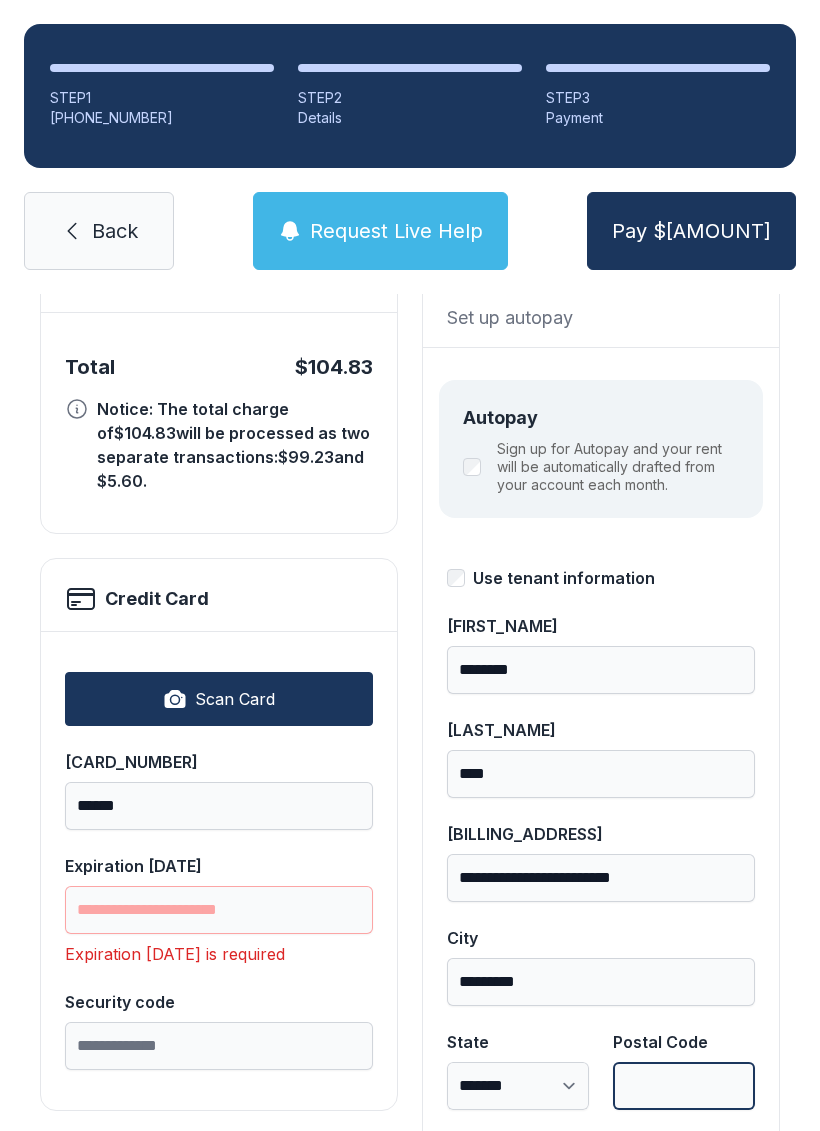 click on "Postal Code" at bounding box center (684, 1086) 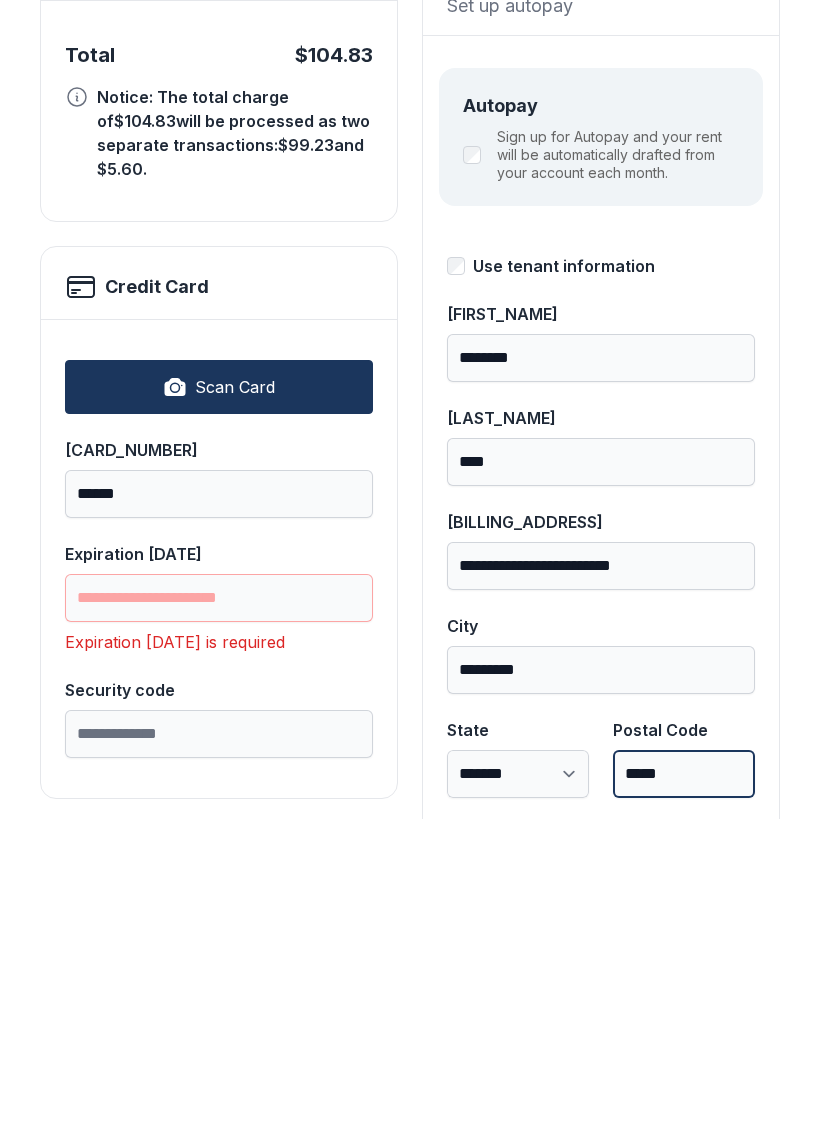 type on "[SECURITY_CODE]" 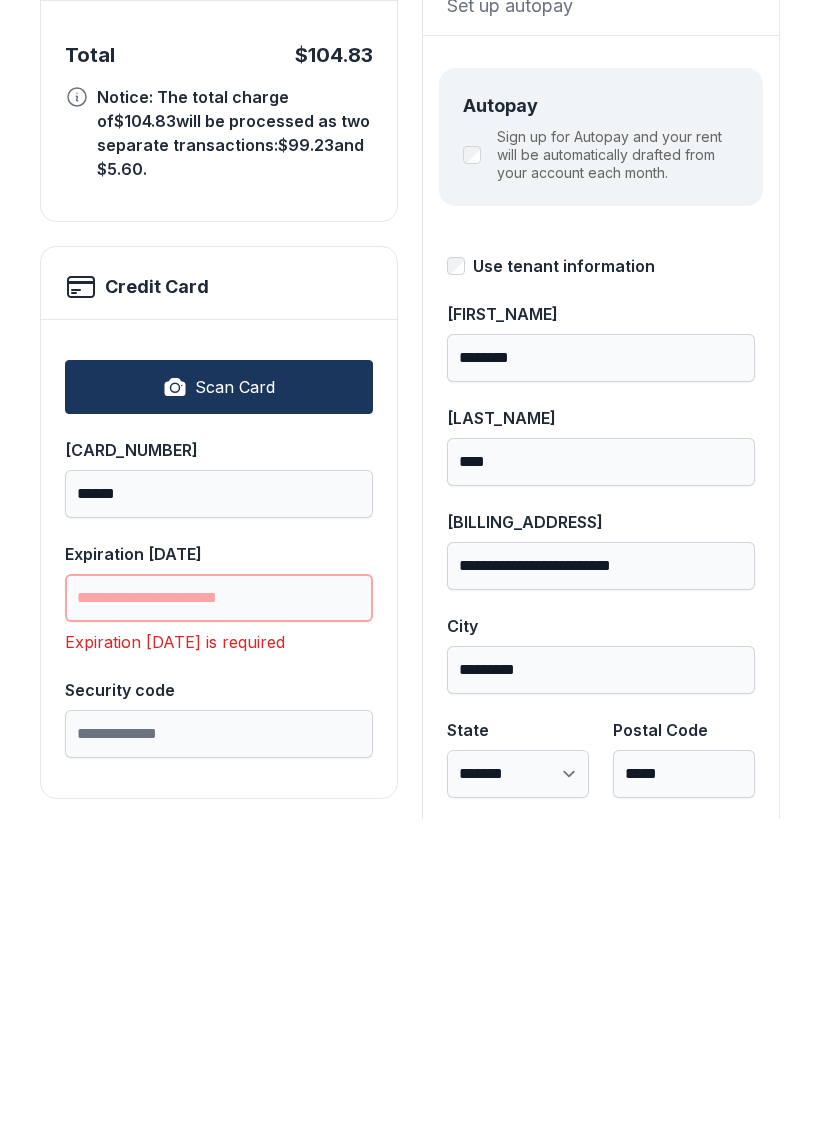 click on "Expiration [DATE]" at bounding box center (219, 910) 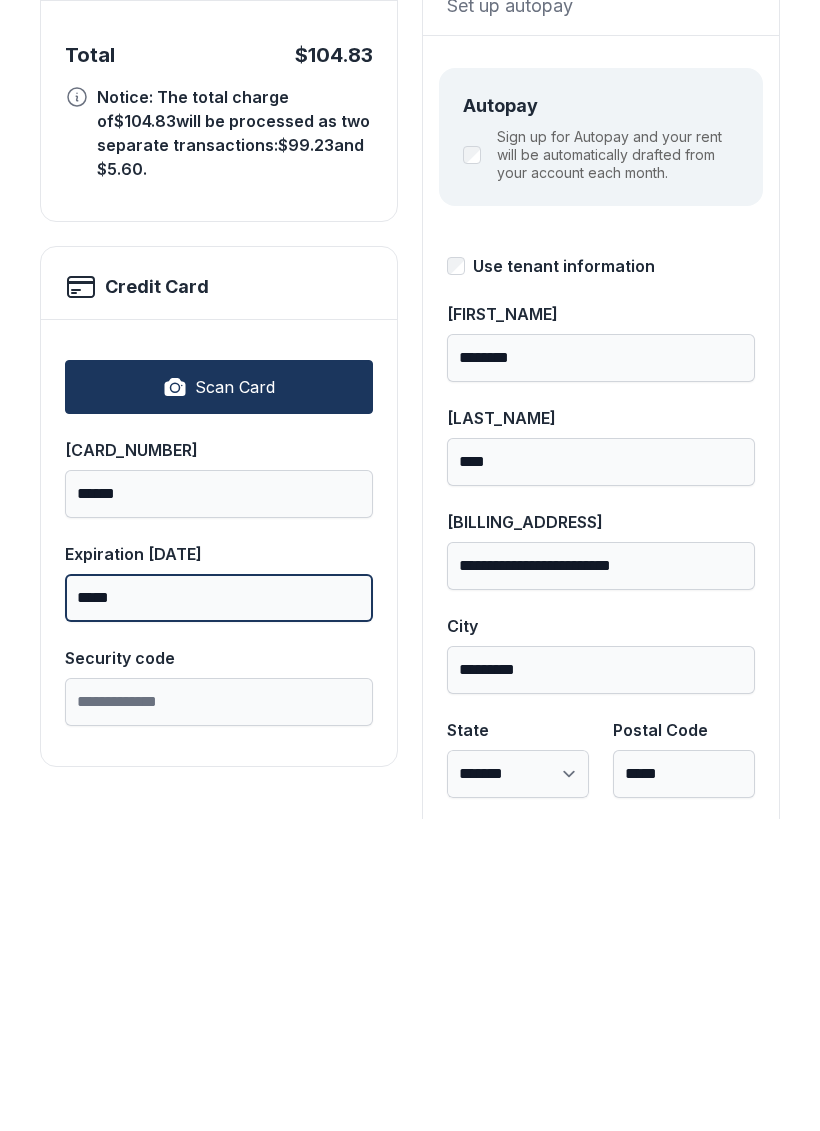 type on "[SECURITY_CODE]" 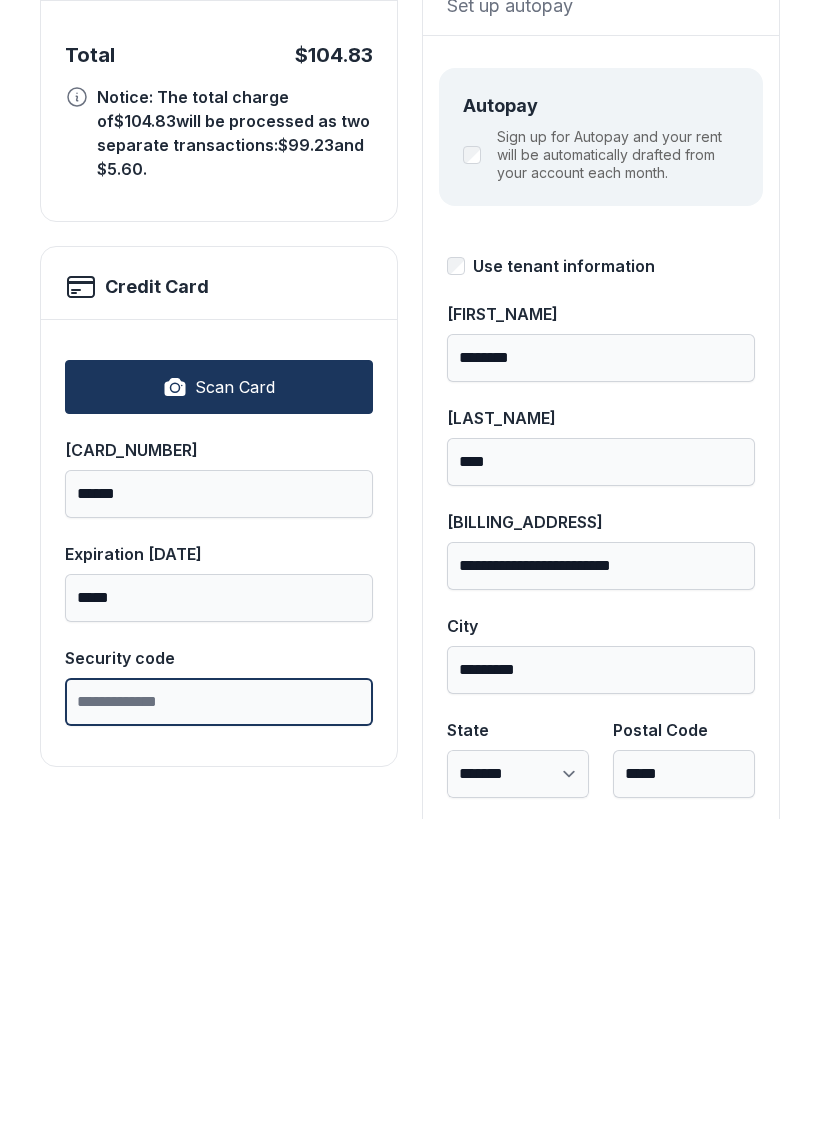click on "Security code" at bounding box center [219, 1014] 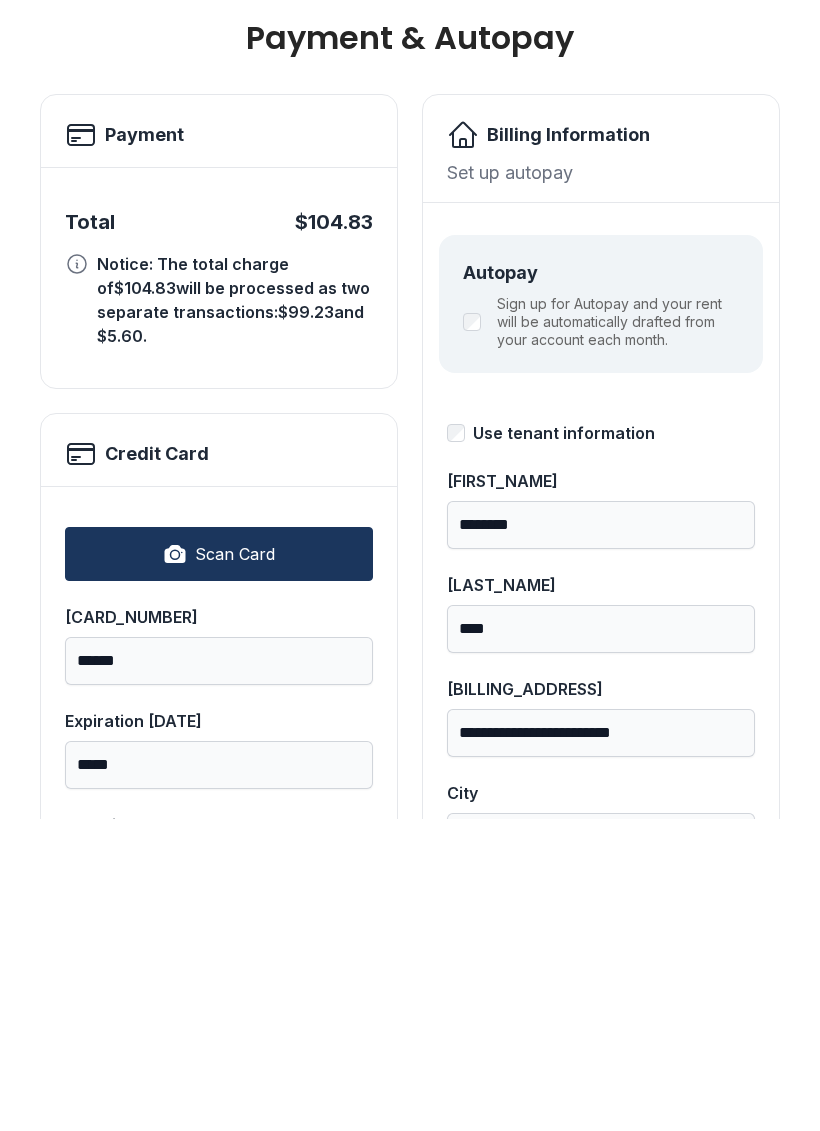 scroll, scrollTop: 0, scrollLeft: 0, axis: both 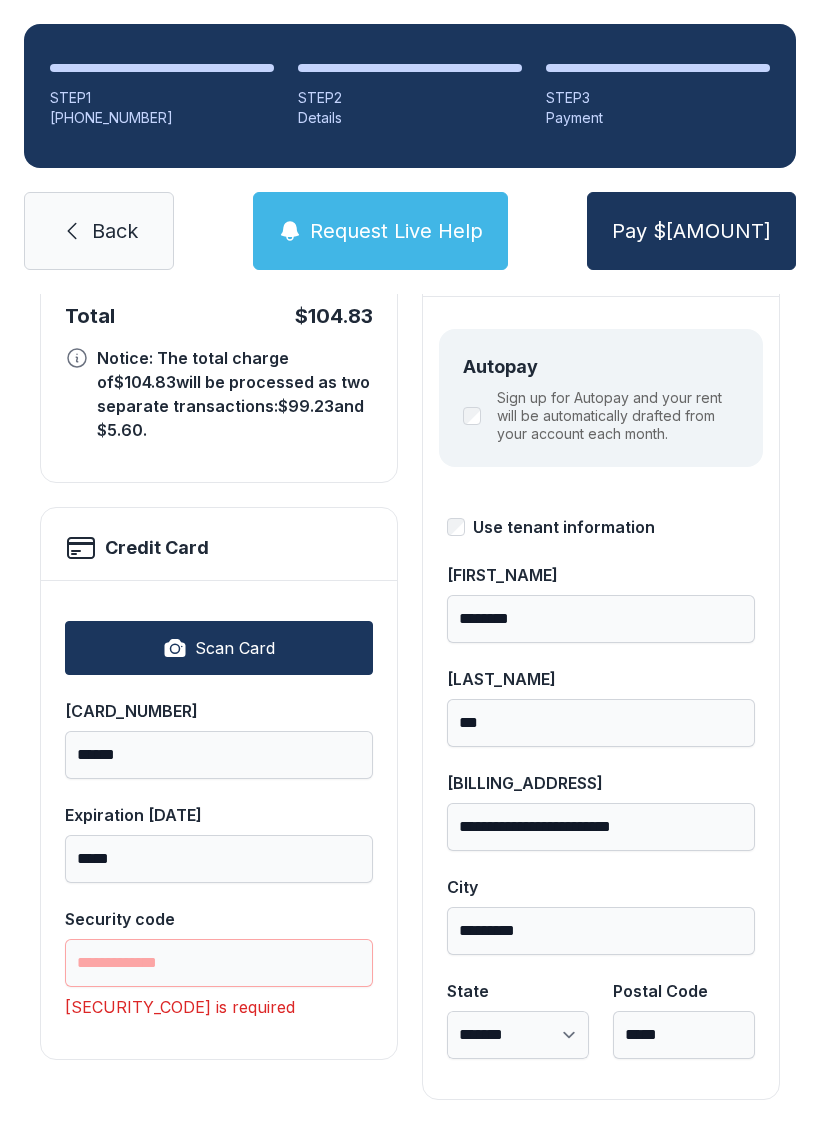 click on "Back" at bounding box center [115, 231] 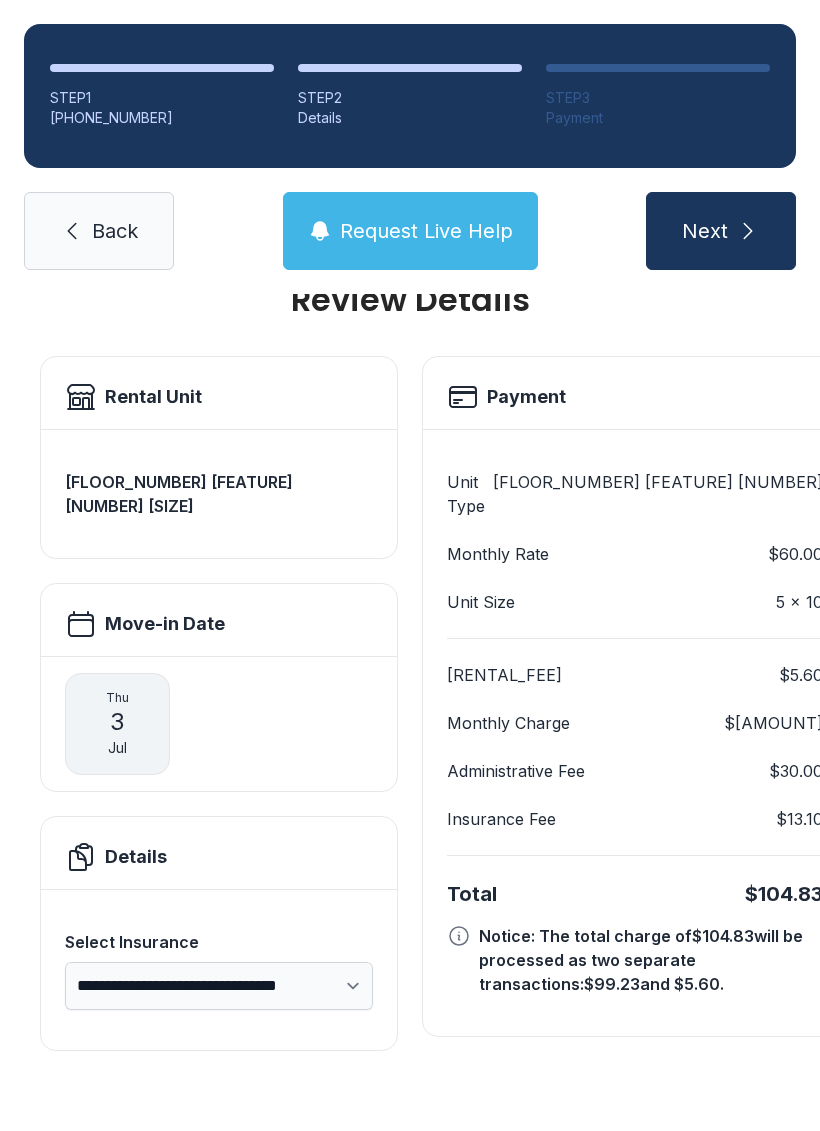 scroll, scrollTop: 0, scrollLeft: 0, axis: both 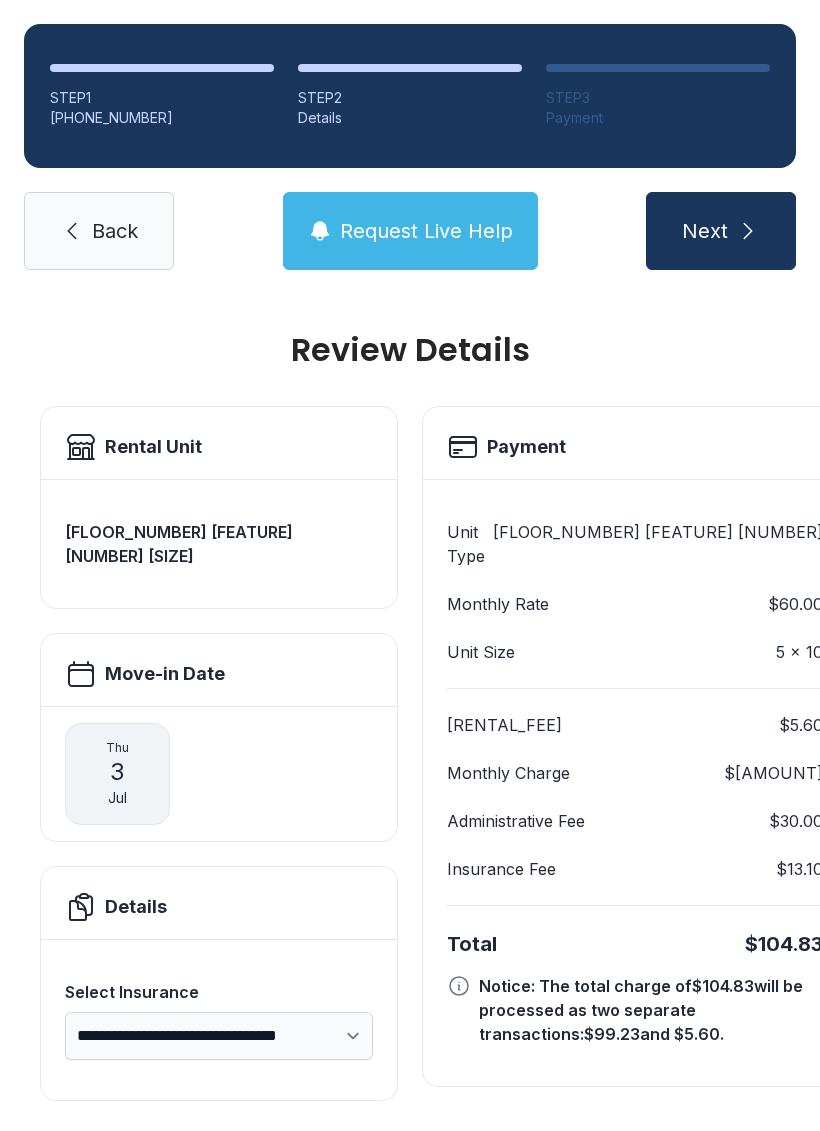 click on "Back" at bounding box center [115, 231] 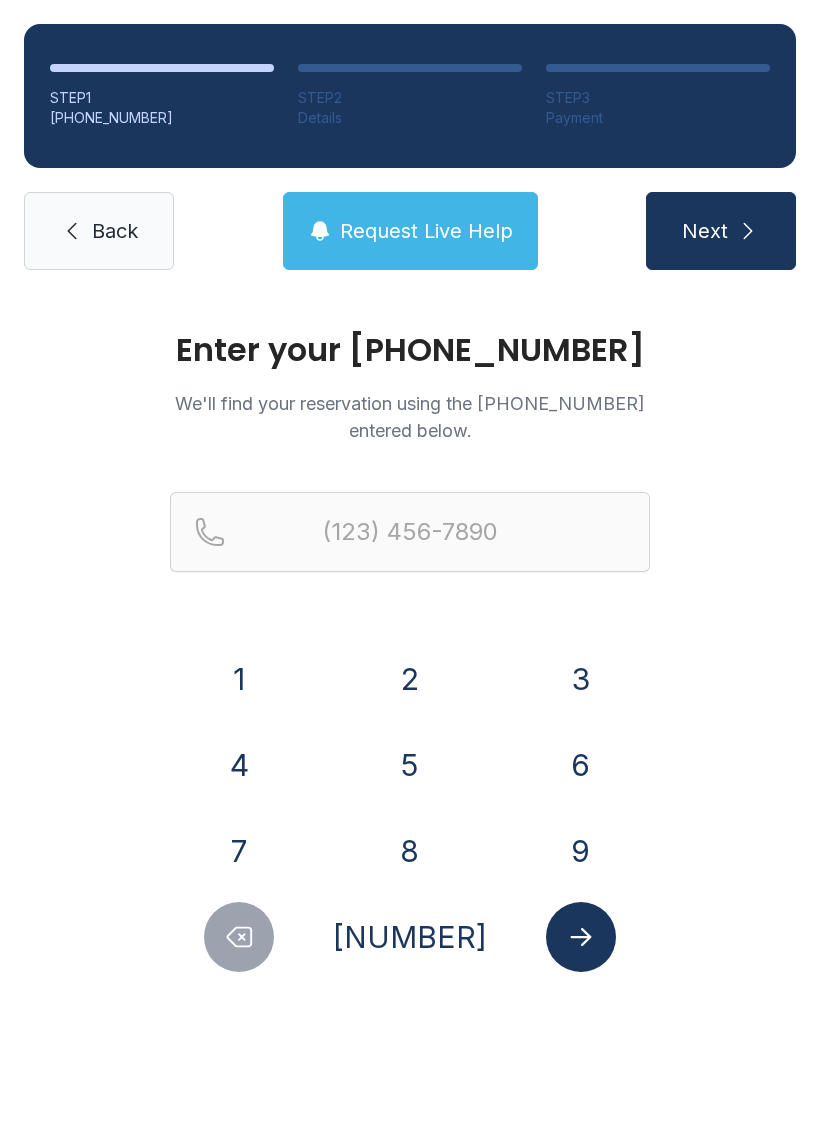 click at bounding box center (72, 231) 